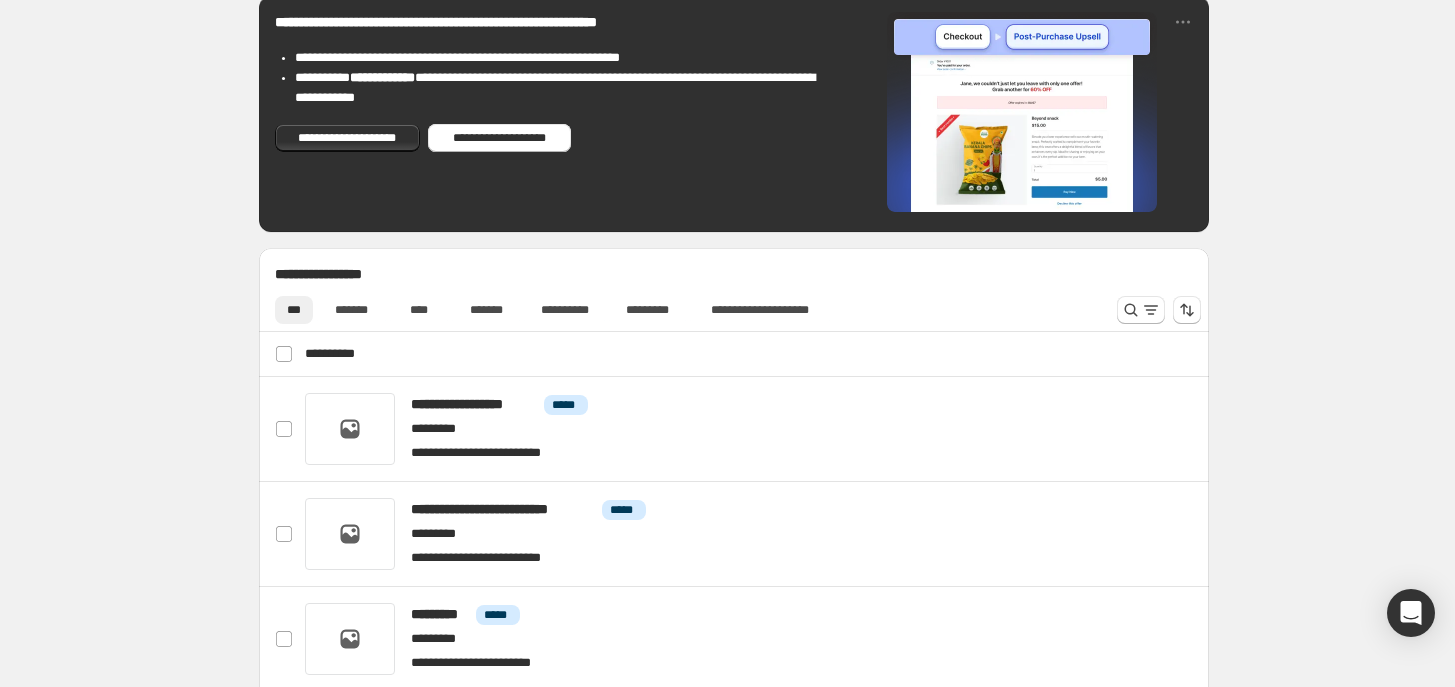 scroll, scrollTop: 776, scrollLeft: 0, axis: vertical 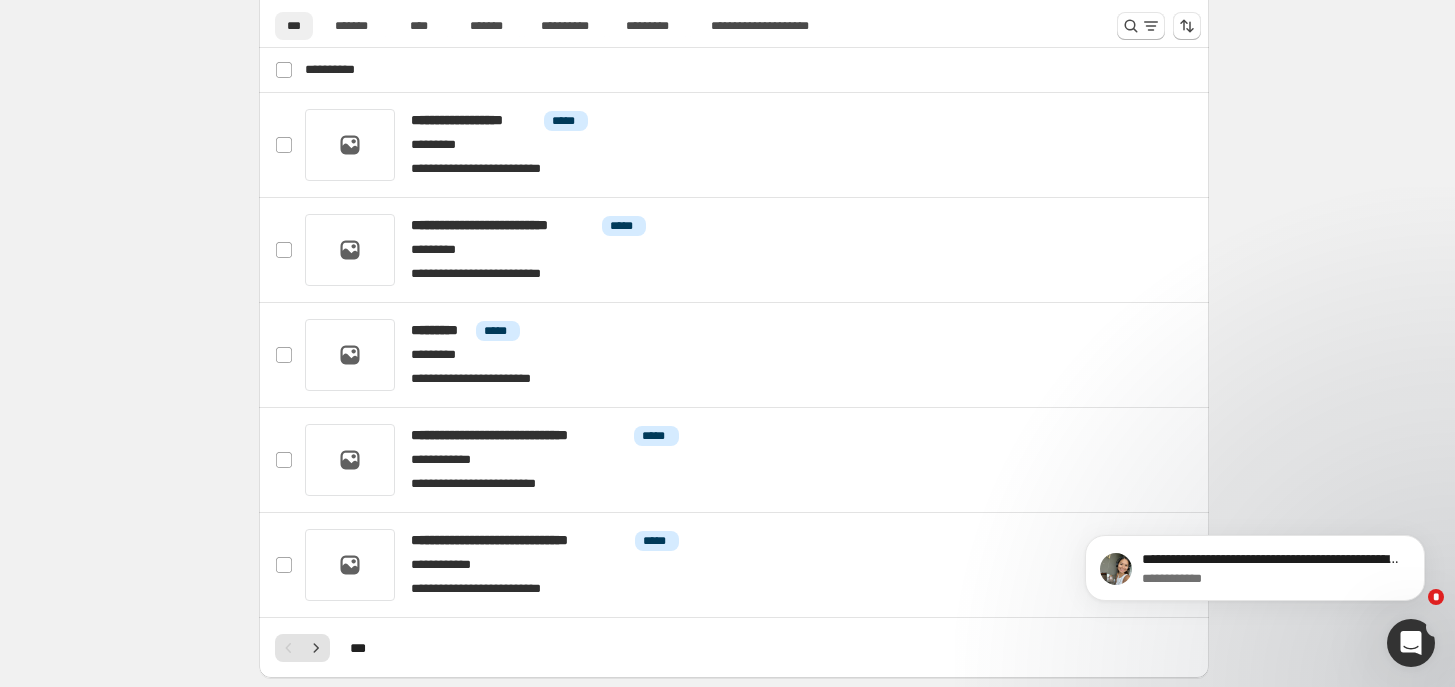 click 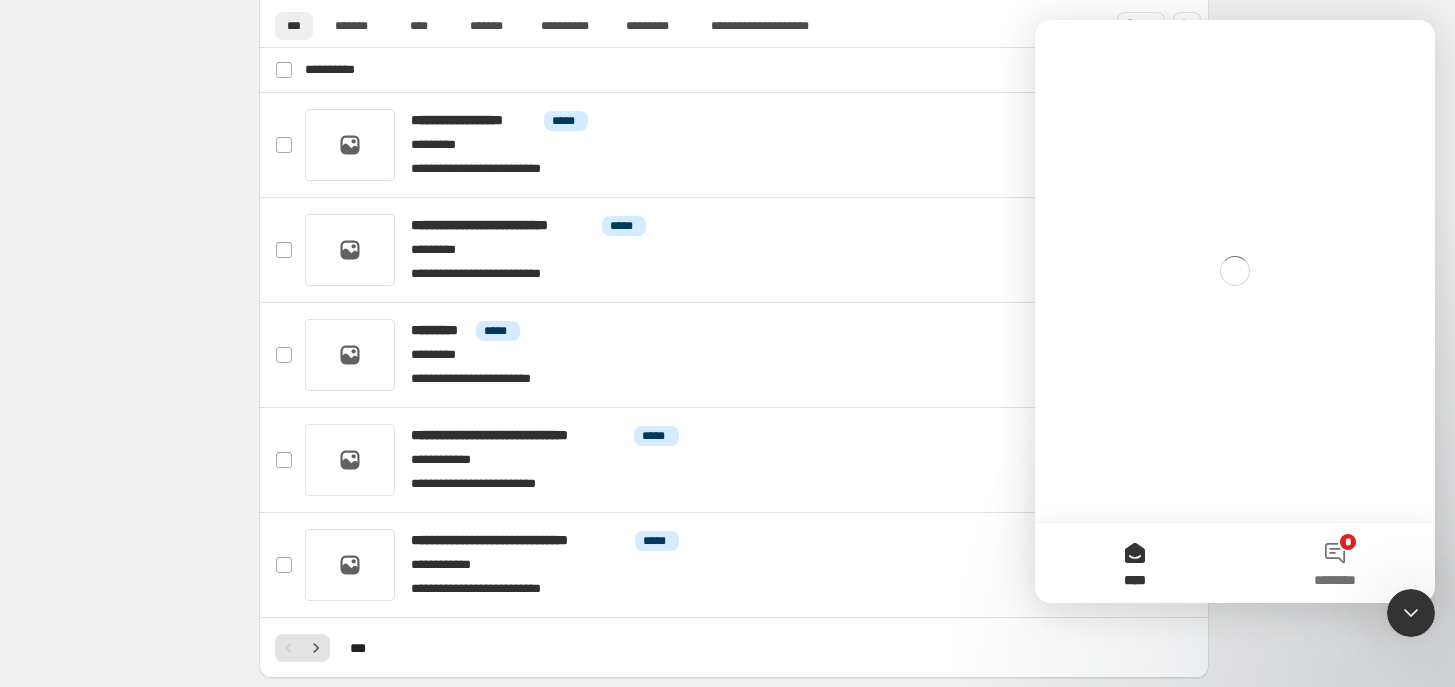 scroll, scrollTop: 0, scrollLeft: 0, axis: both 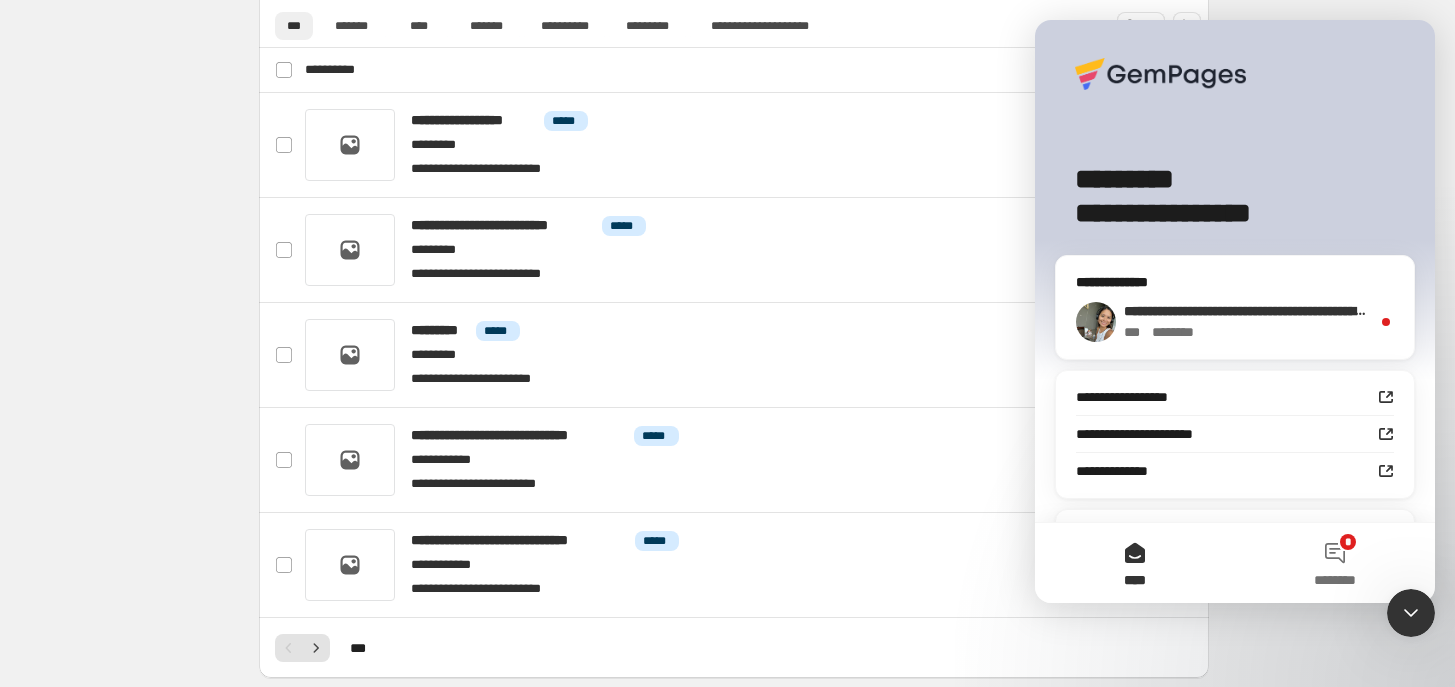 click on "**********" at bounding box center (1795, 311) 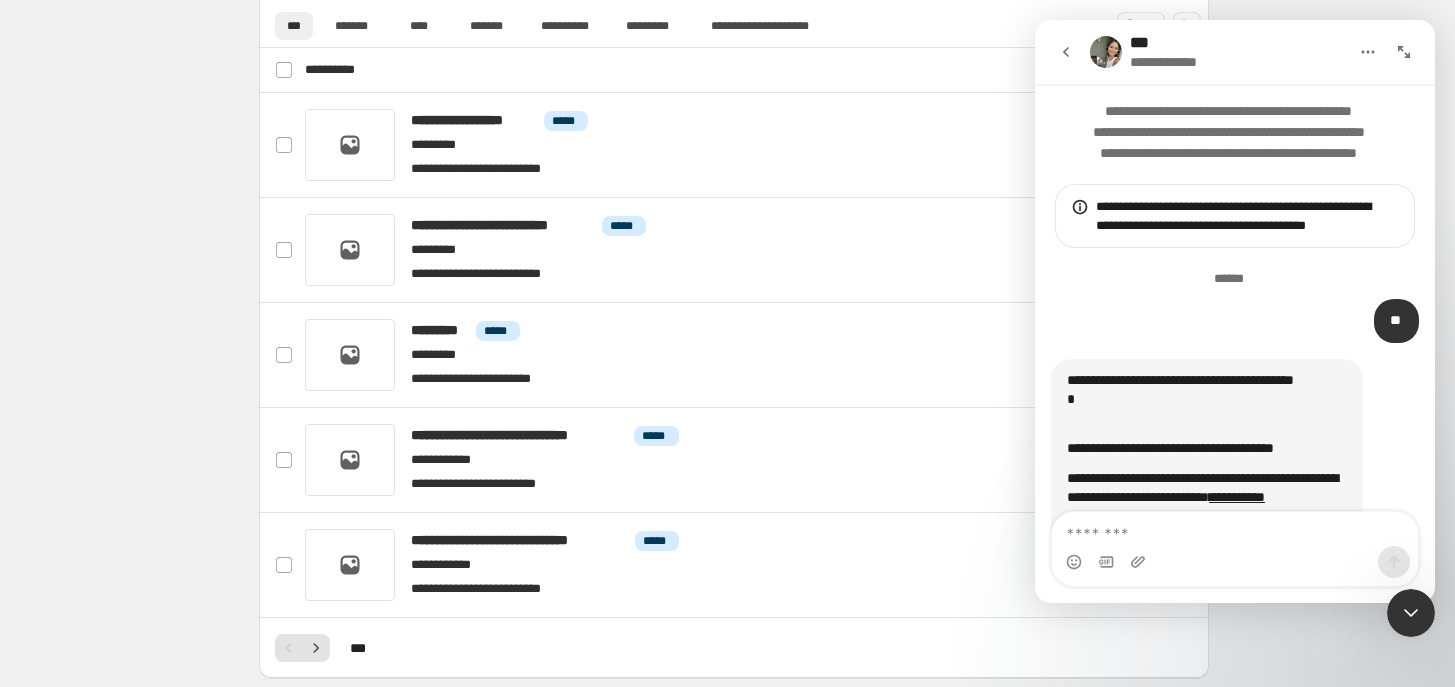 scroll, scrollTop: 2, scrollLeft: 0, axis: vertical 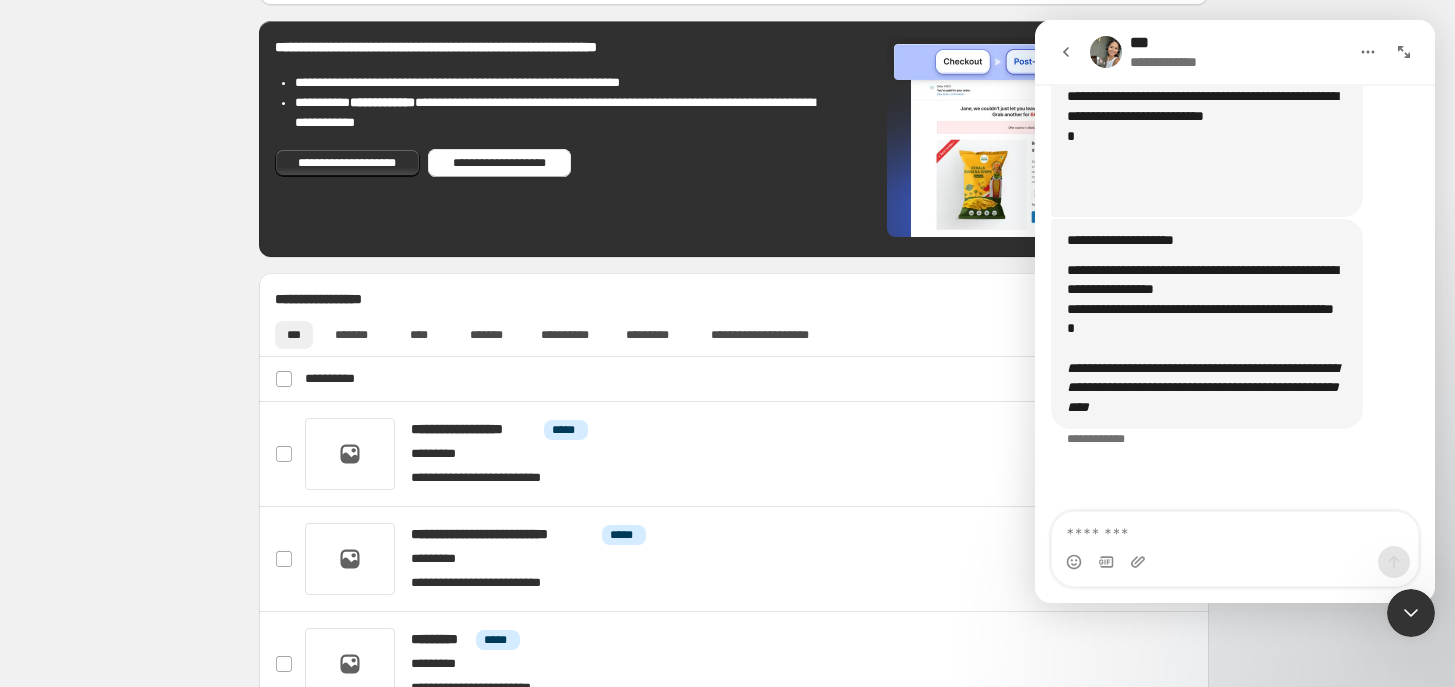 click on "**********" at bounding box center (1205, 37) 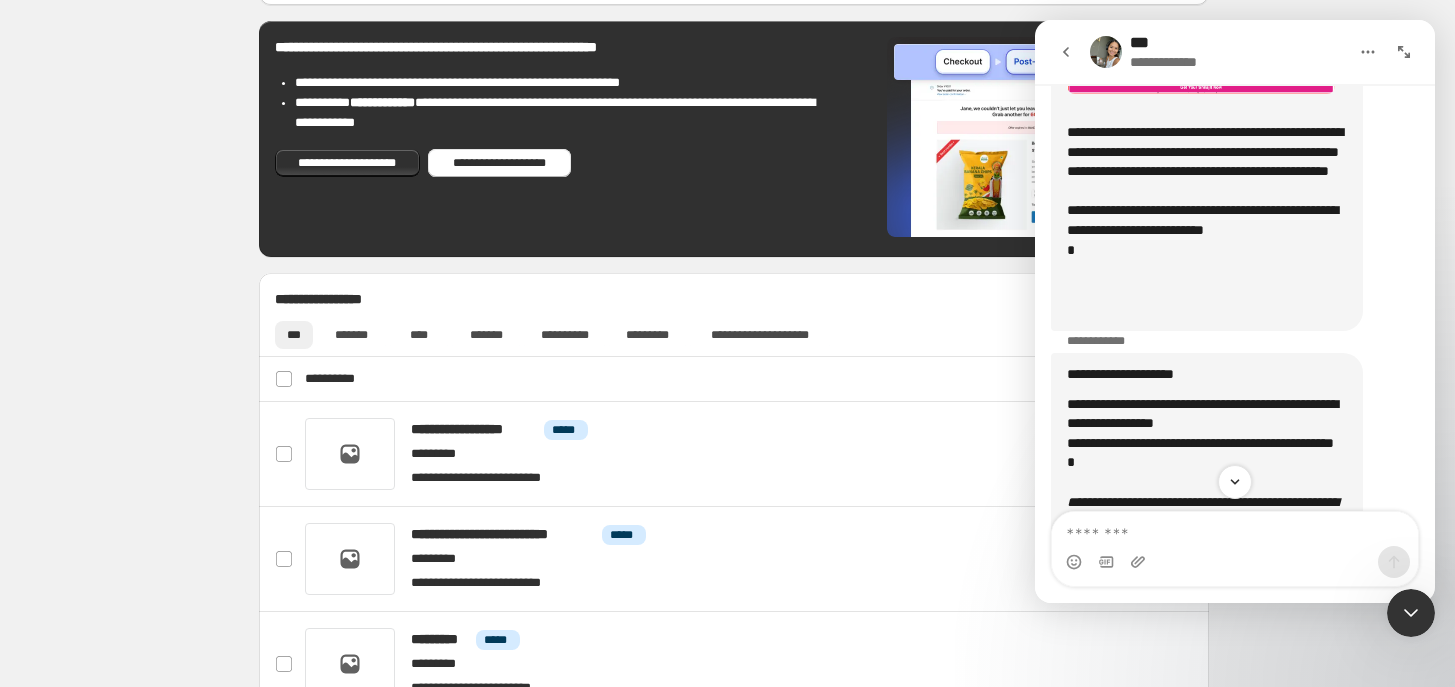 scroll, scrollTop: 4842, scrollLeft: 0, axis: vertical 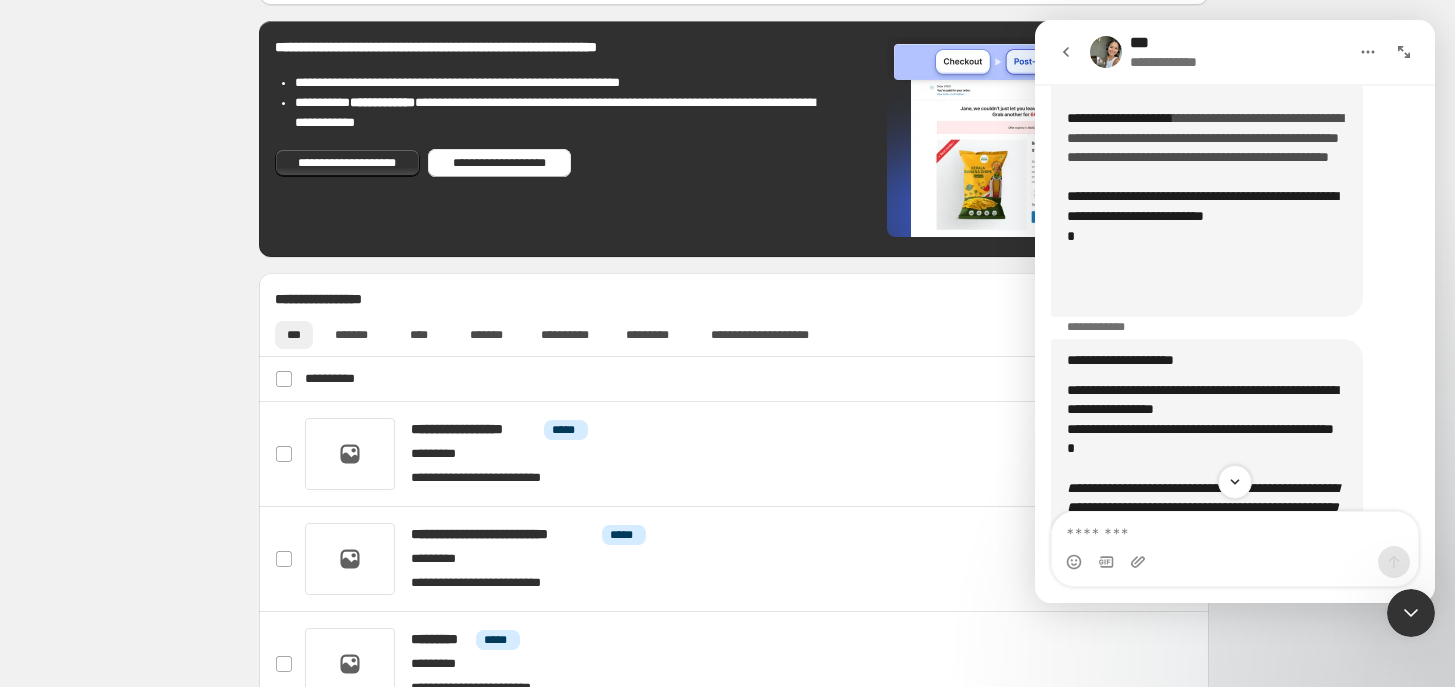 click on "**********" at bounding box center [1205, 137] 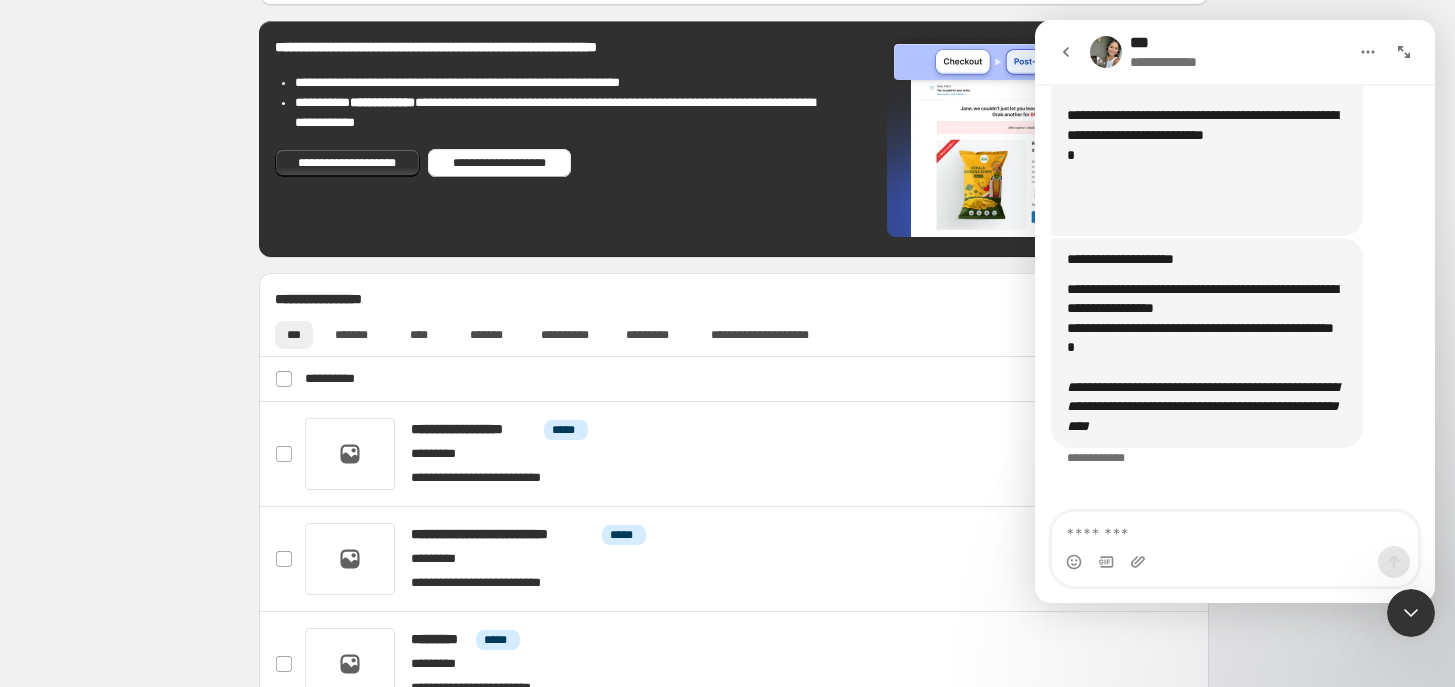 scroll, scrollTop: 4942, scrollLeft: 0, axis: vertical 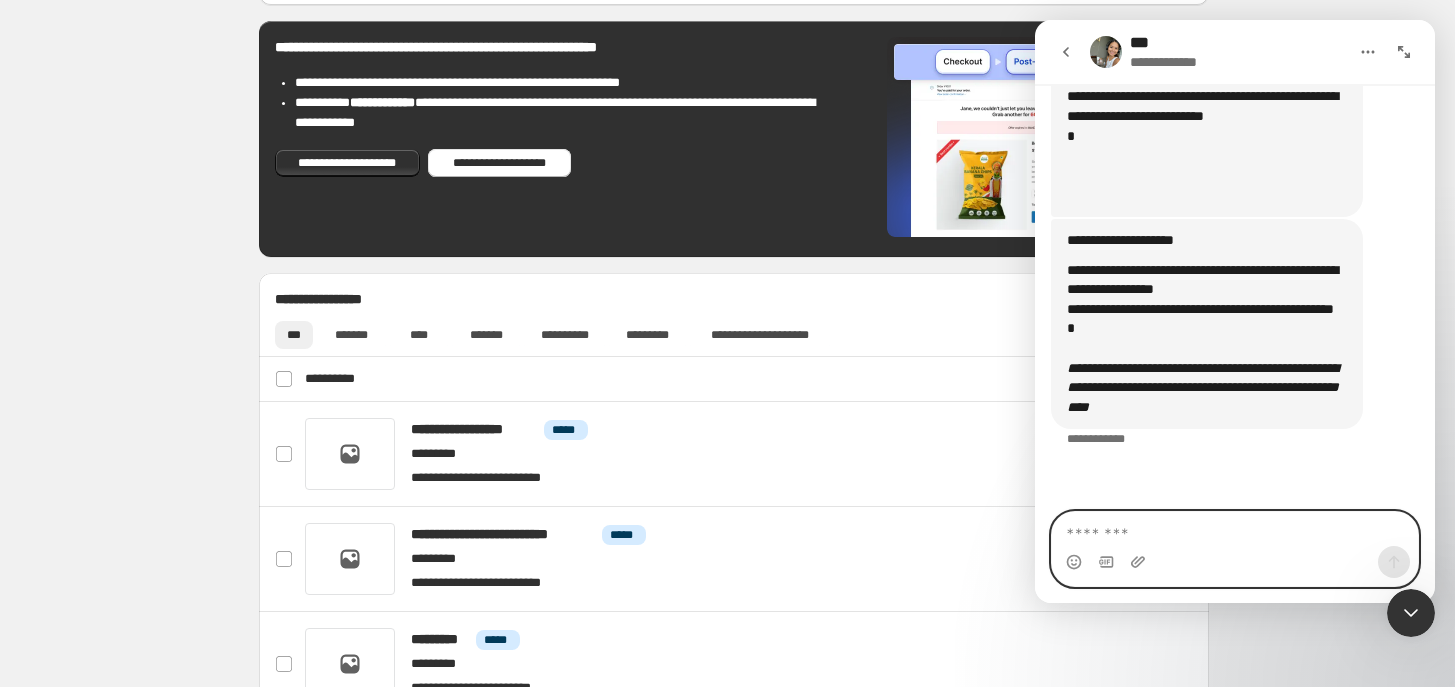 click at bounding box center [1235, 529] 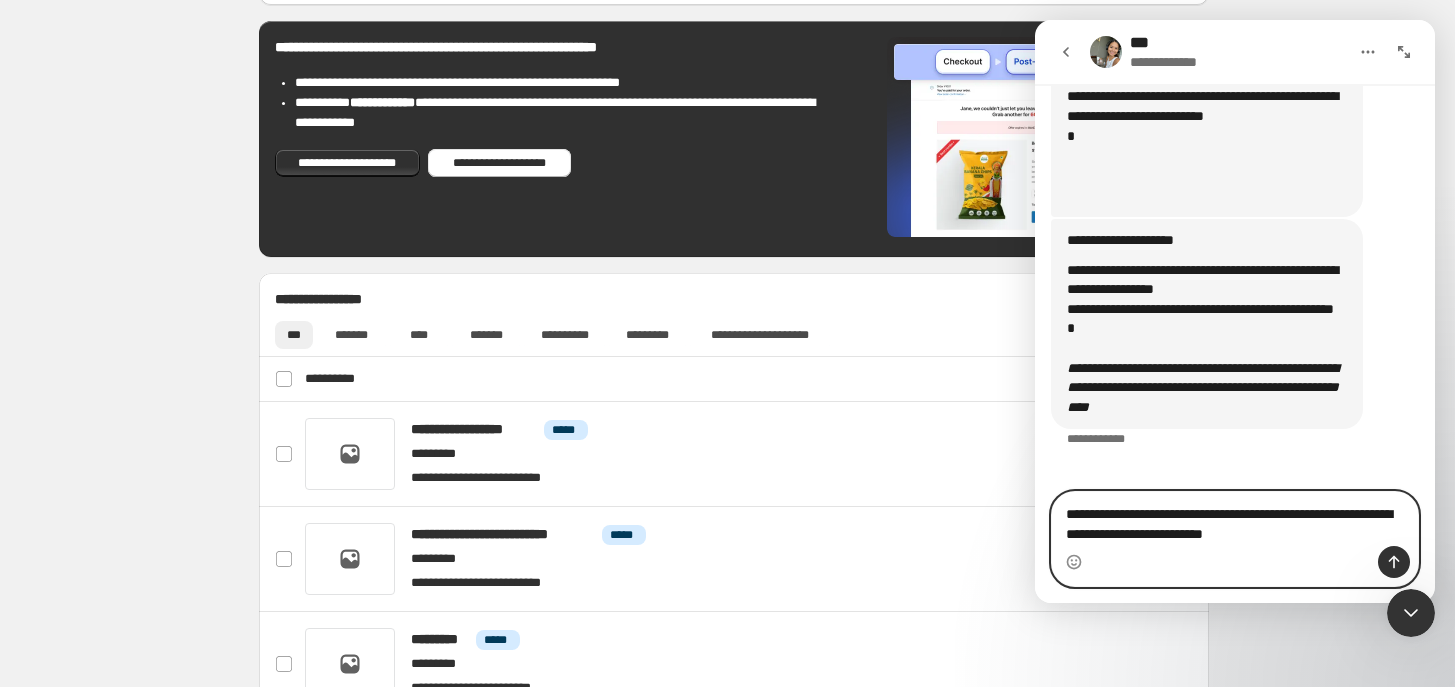 click on "**********" at bounding box center (1235, 519) 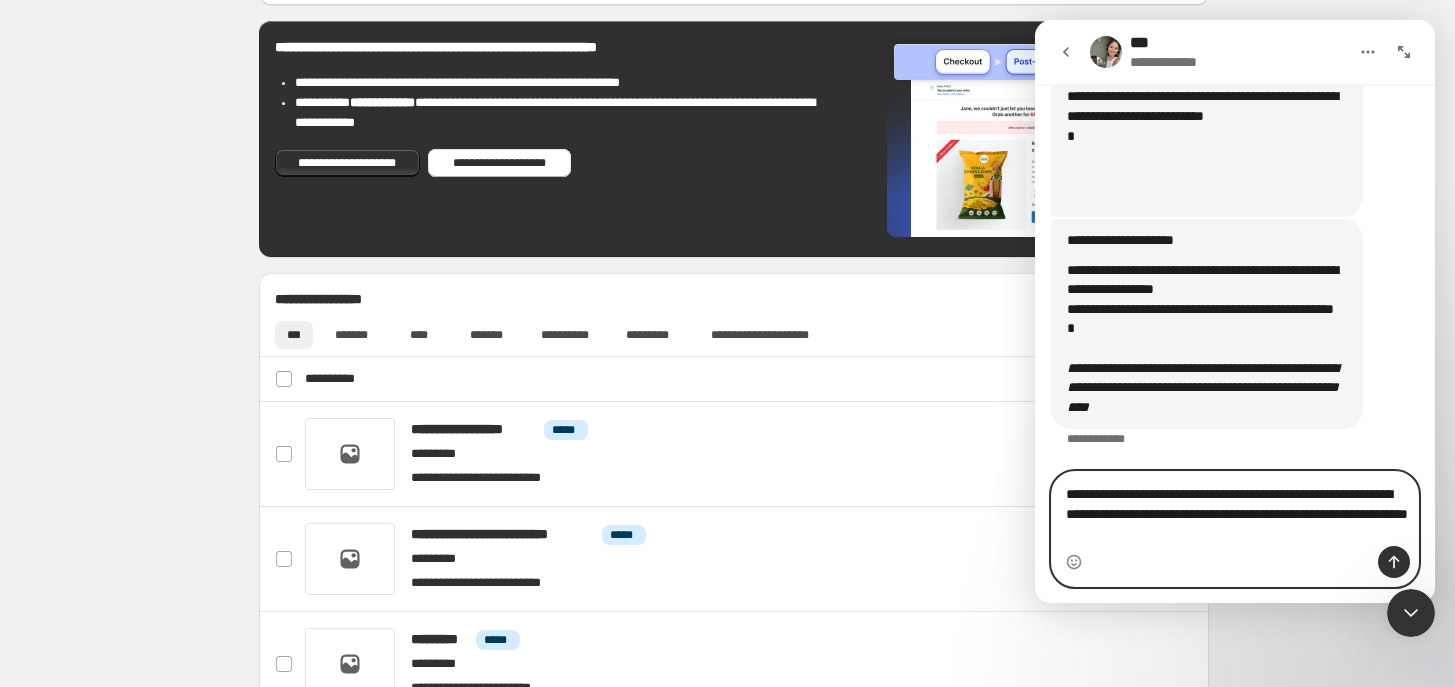 type on "**********" 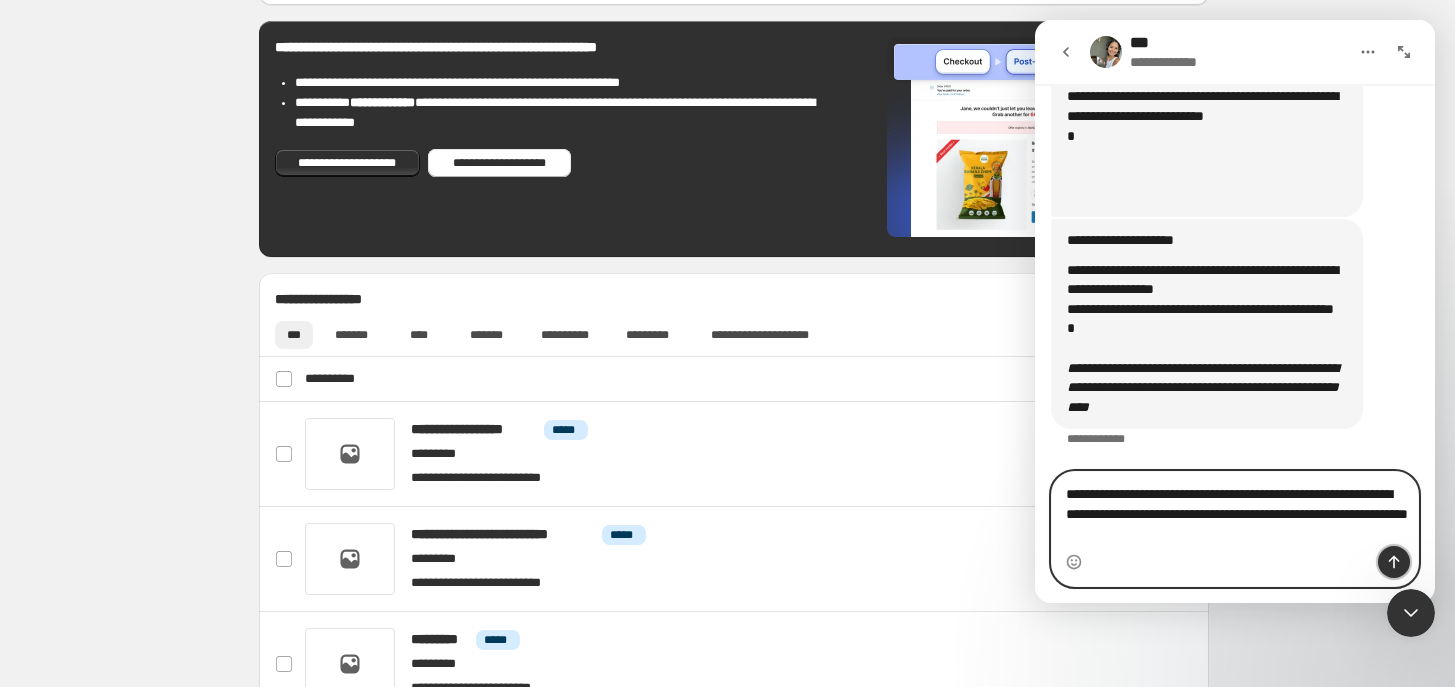 click 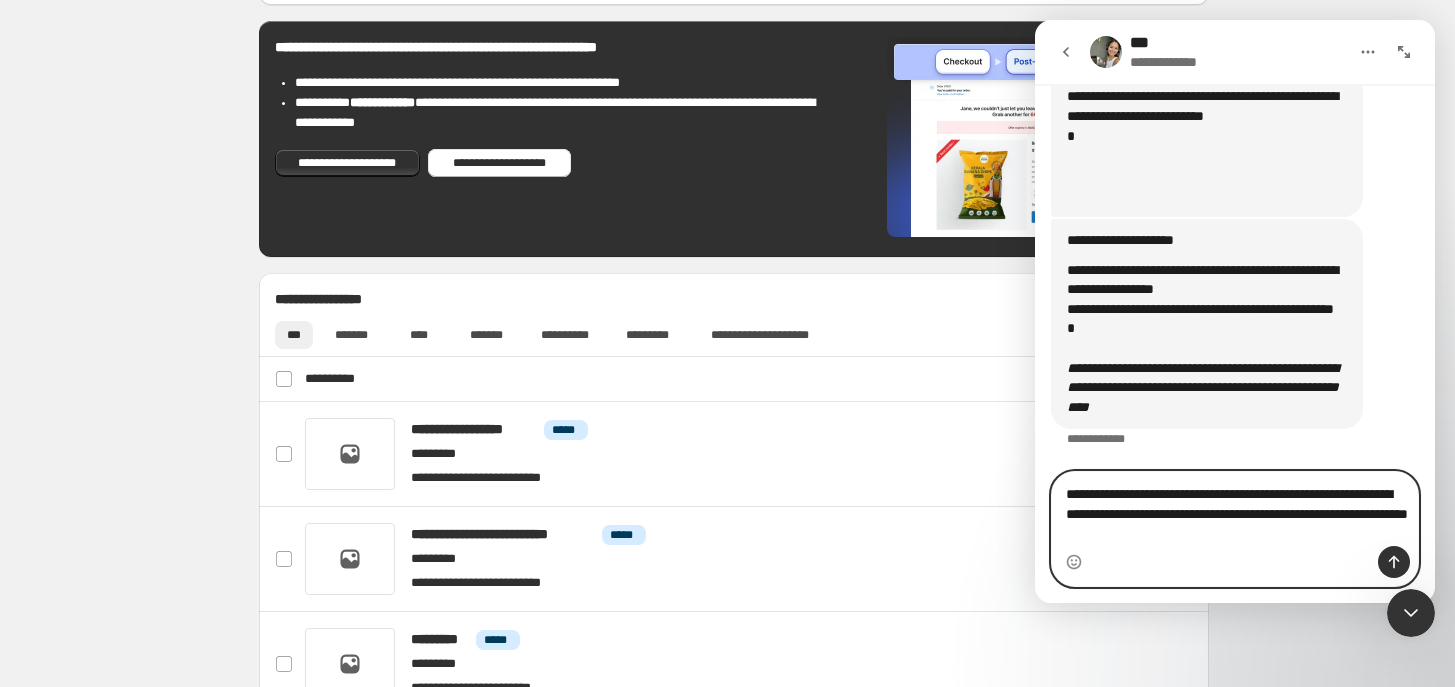 type 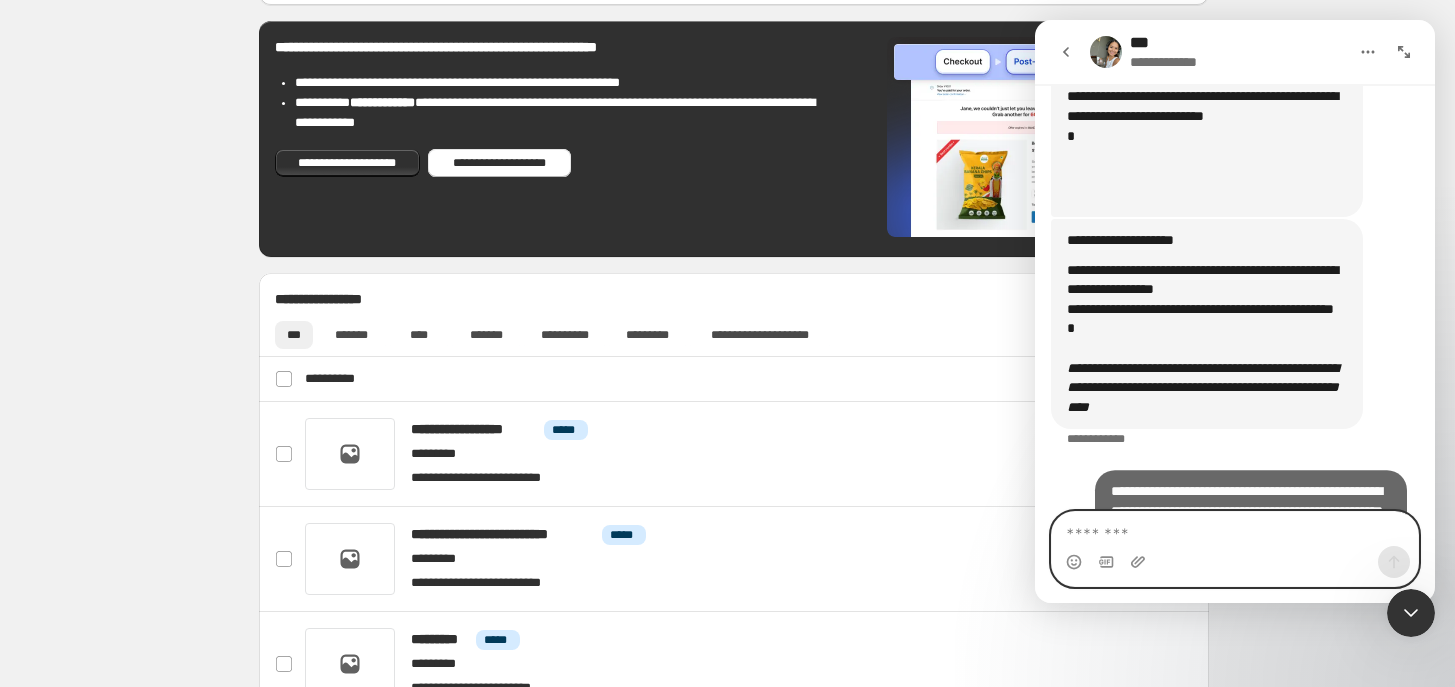 scroll, scrollTop: 5061, scrollLeft: 0, axis: vertical 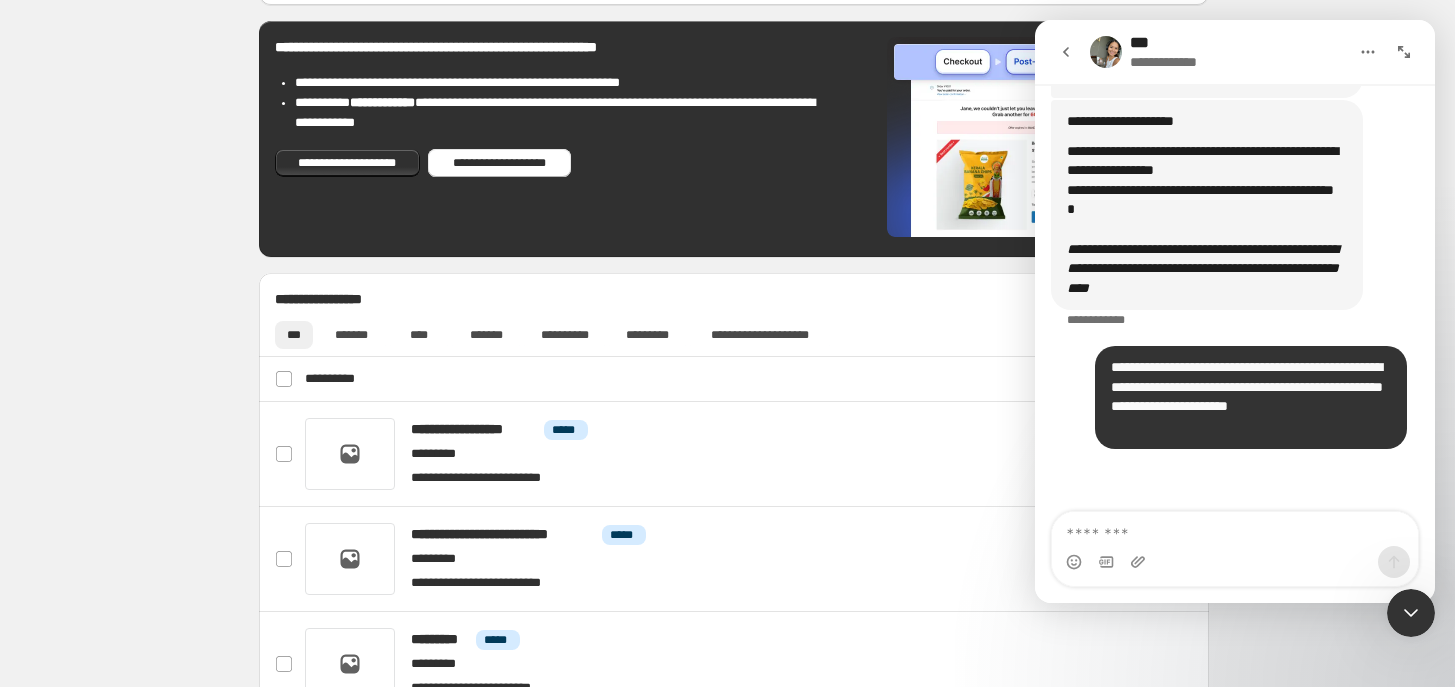 click at bounding box center (1411, 613) 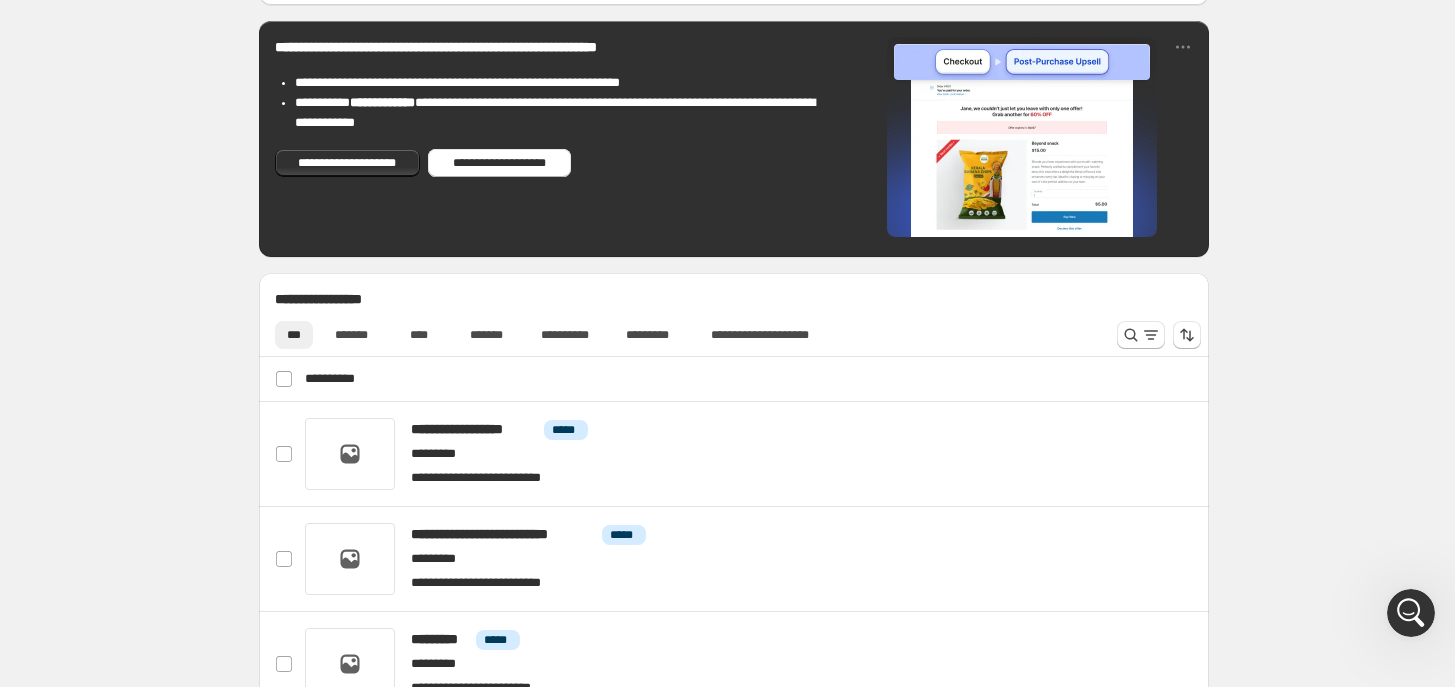 click on "**********" at bounding box center (734, 456) 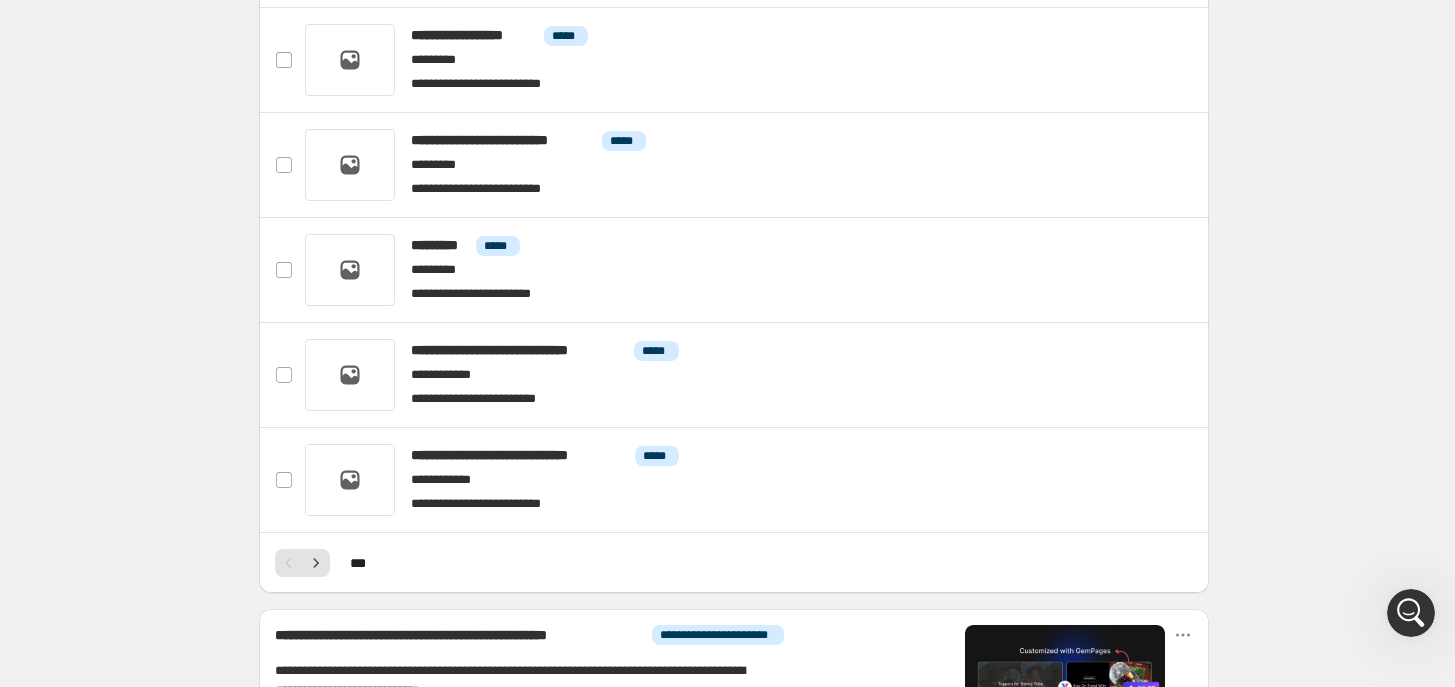 scroll, scrollTop: 0, scrollLeft: 0, axis: both 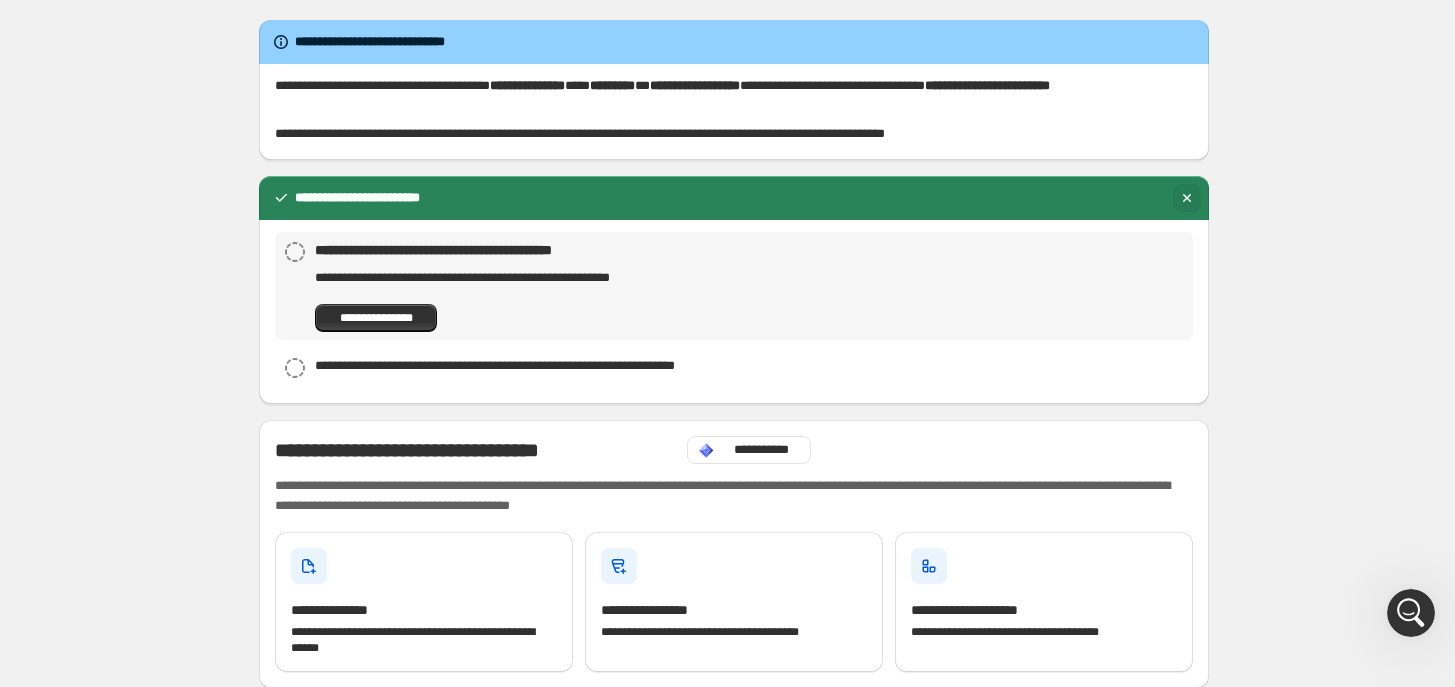 click 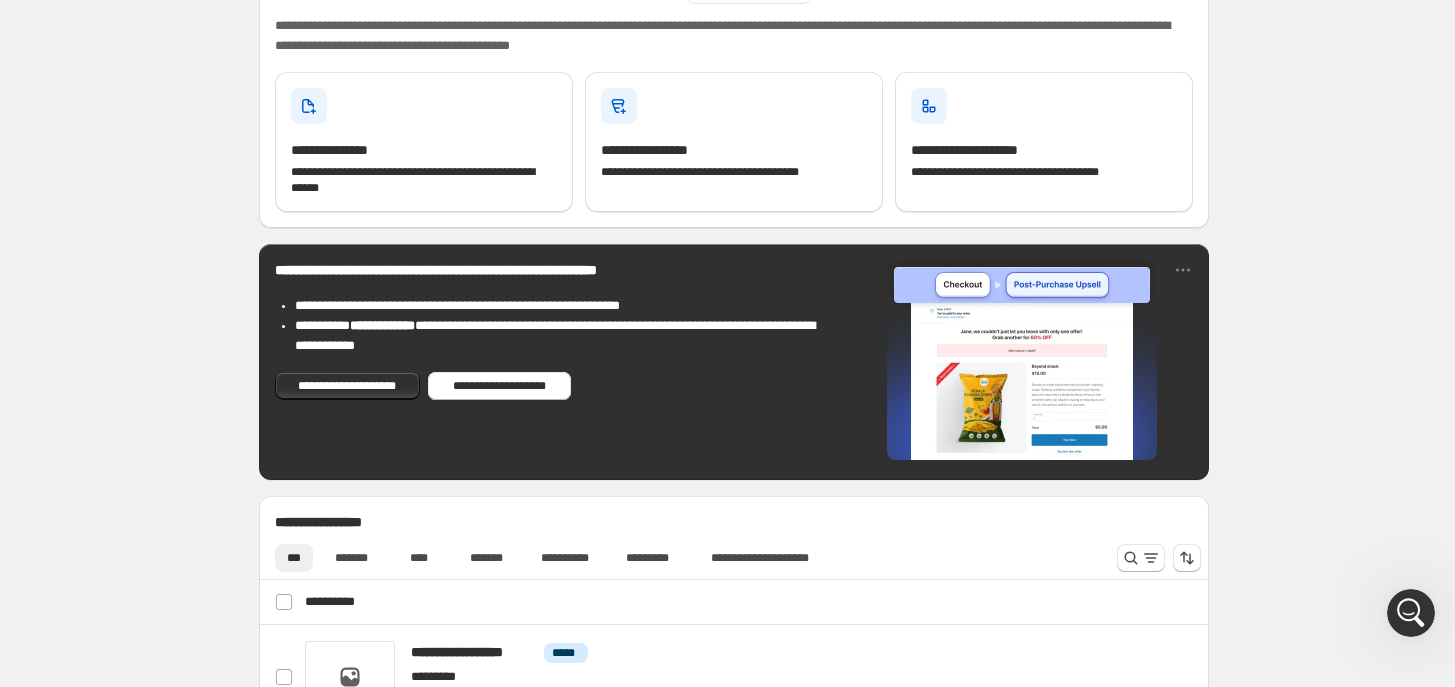 scroll, scrollTop: 225, scrollLeft: 0, axis: vertical 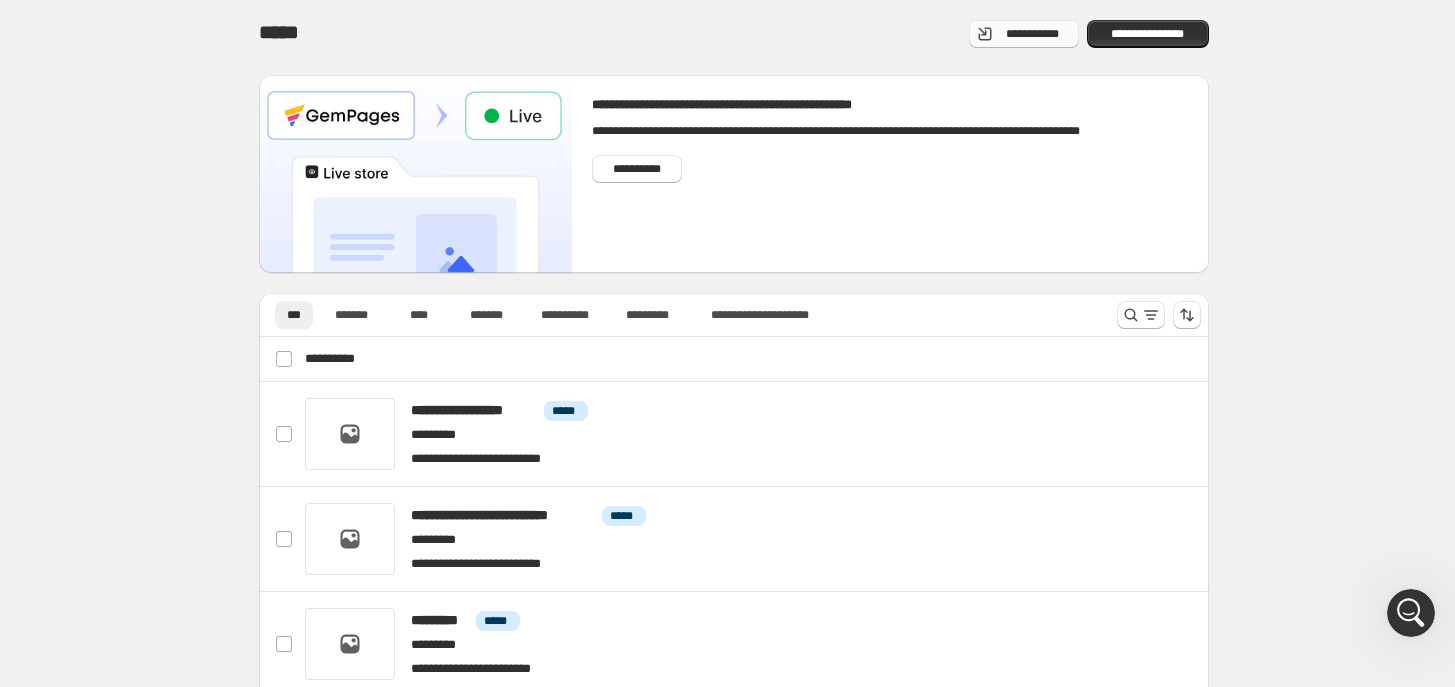 click on "**********" at bounding box center (1032, 34) 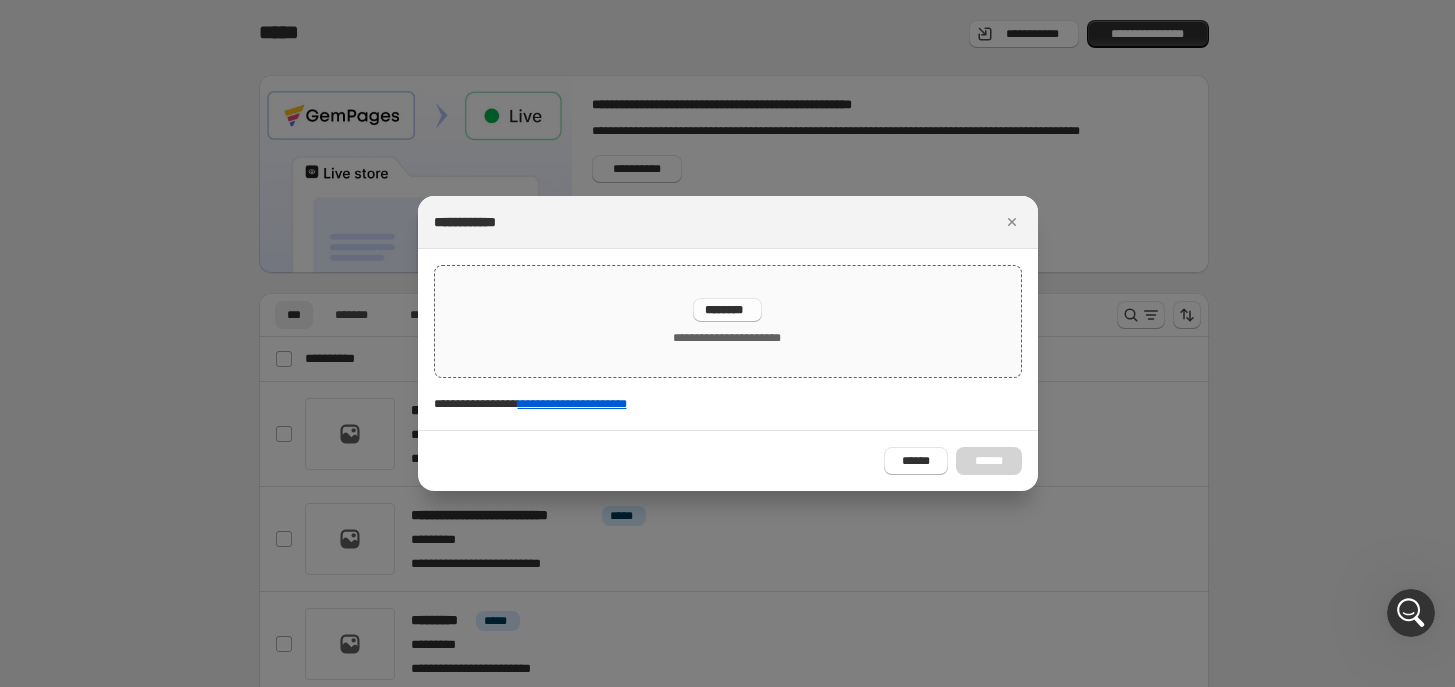 click on "**********" at bounding box center [728, 322] 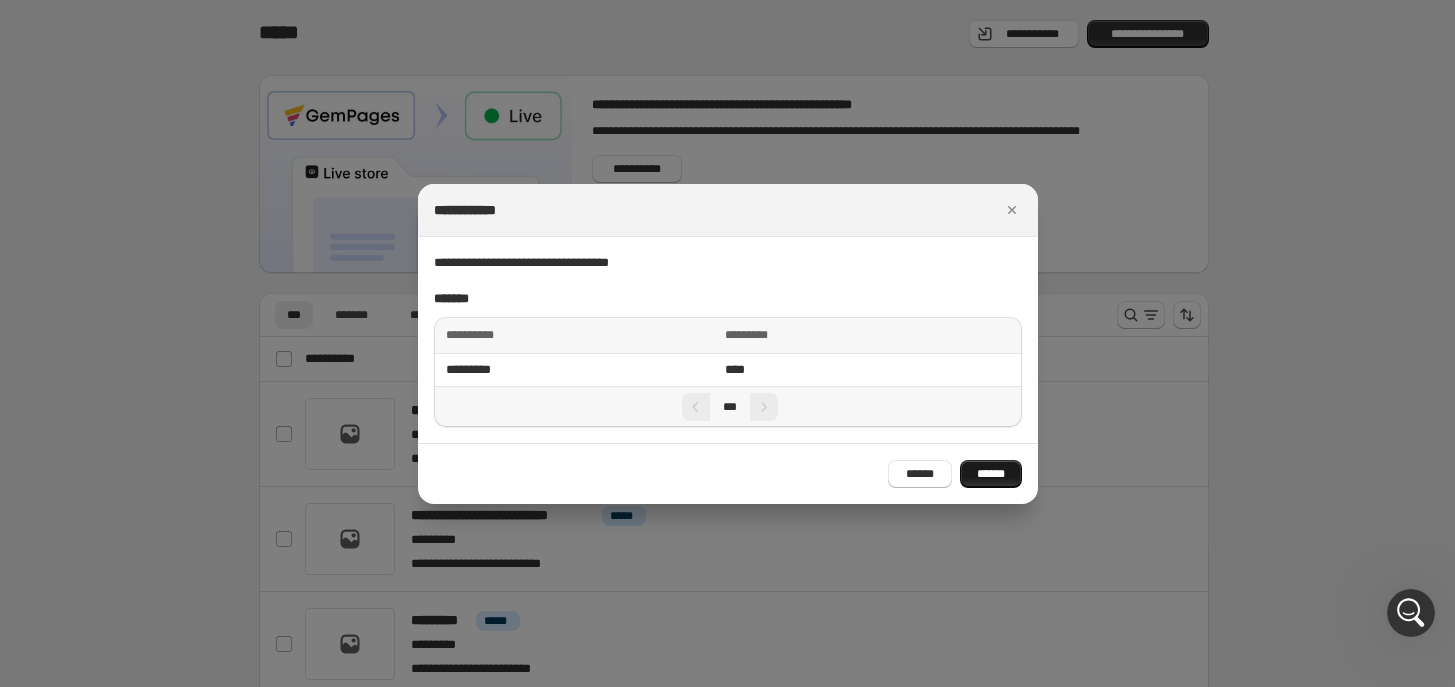 click on "******" at bounding box center (991, 474) 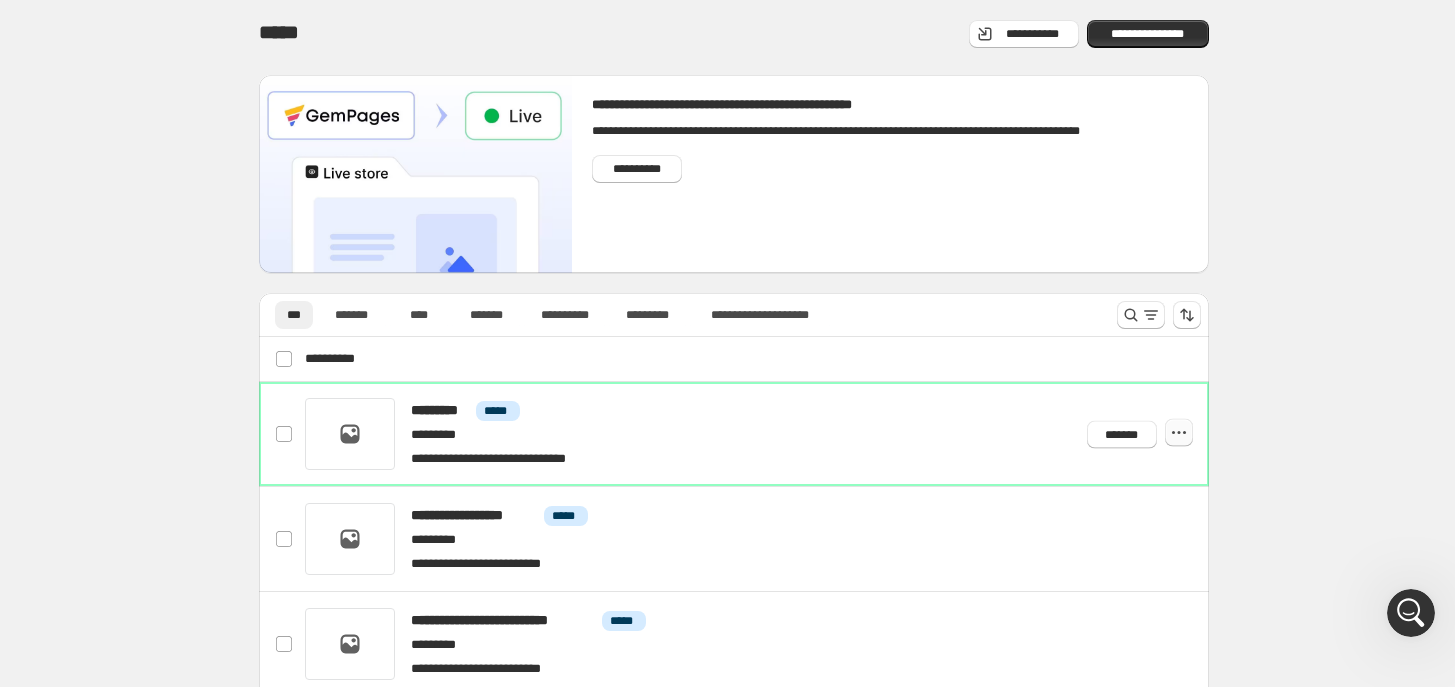 click 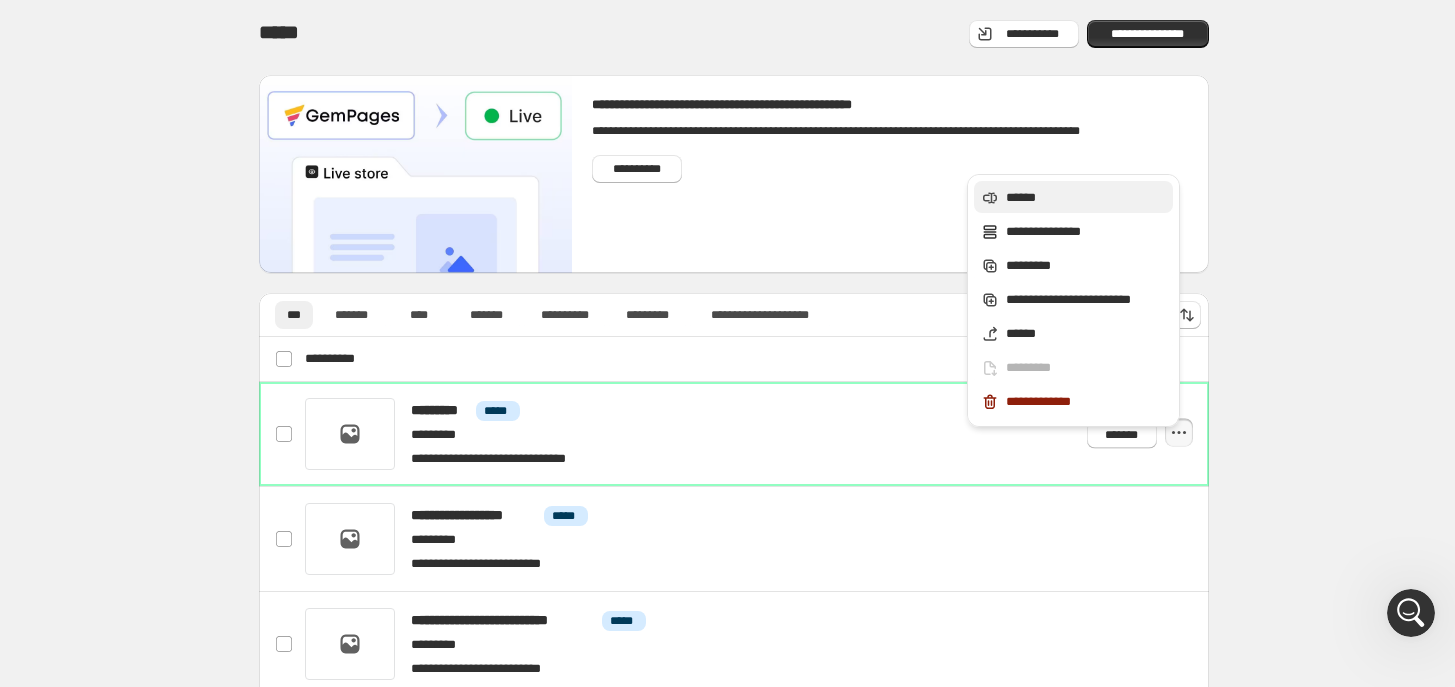 click on "******" at bounding box center (1086, 198) 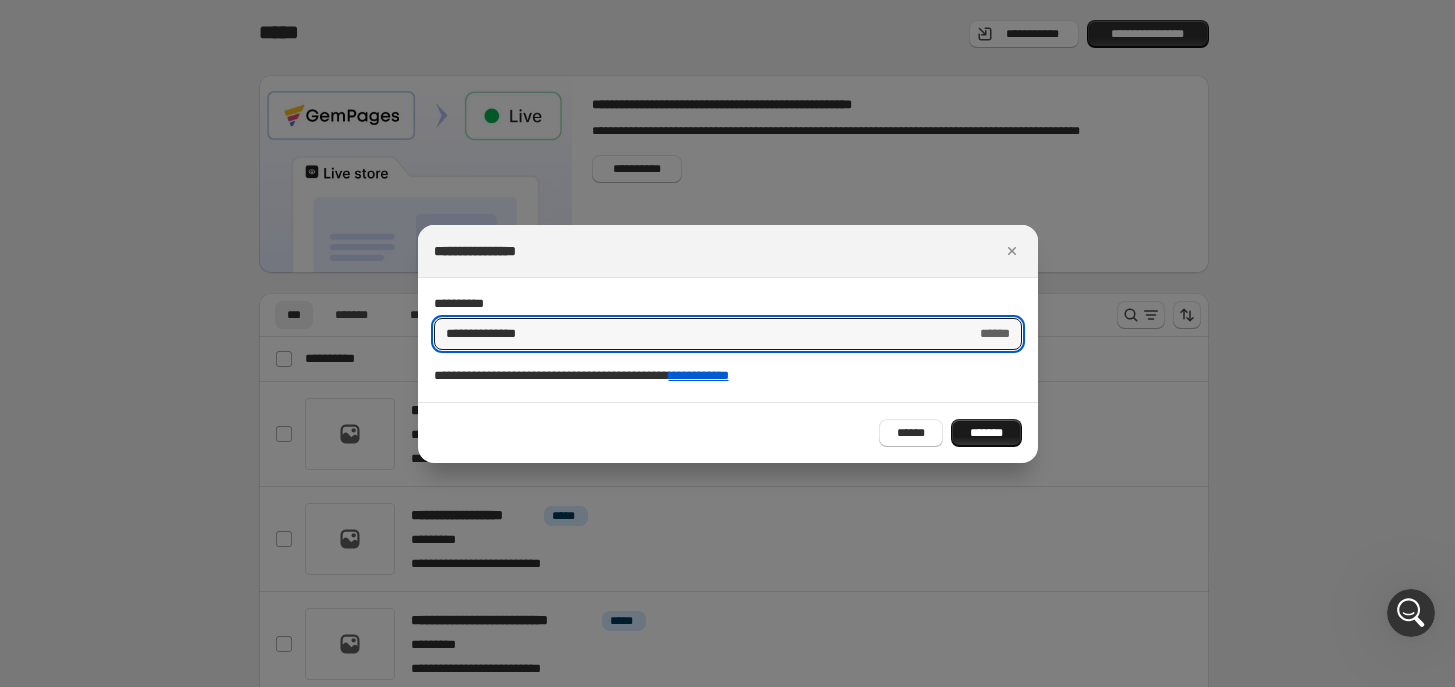 type on "**********" 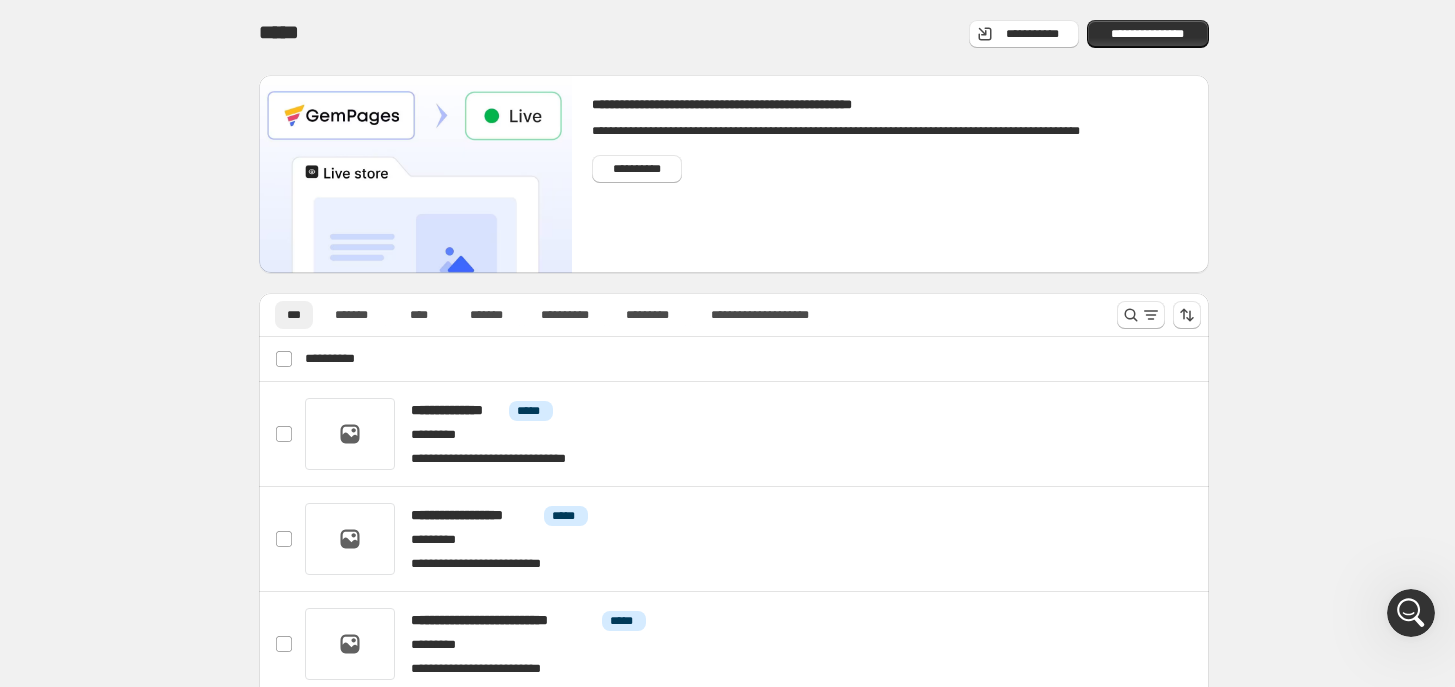 click 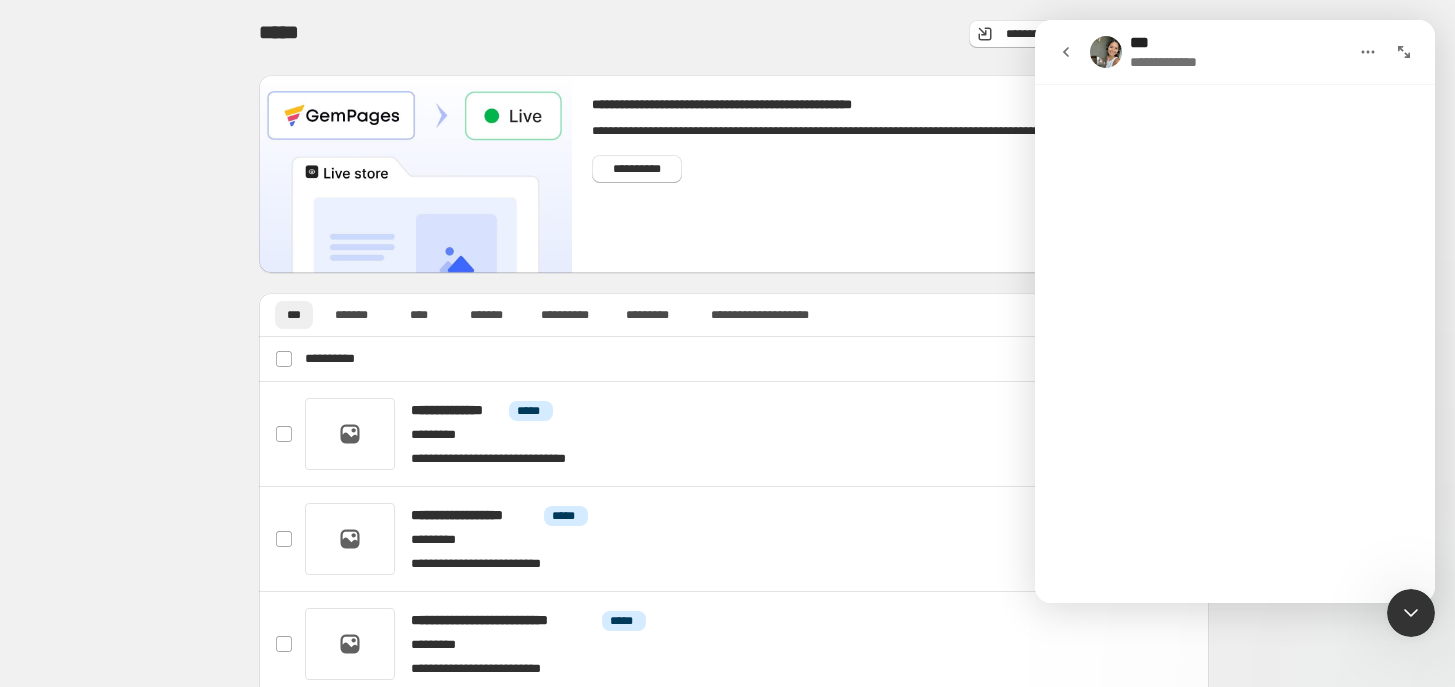 scroll, scrollTop: 0, scrollLeft: 0, axis: both 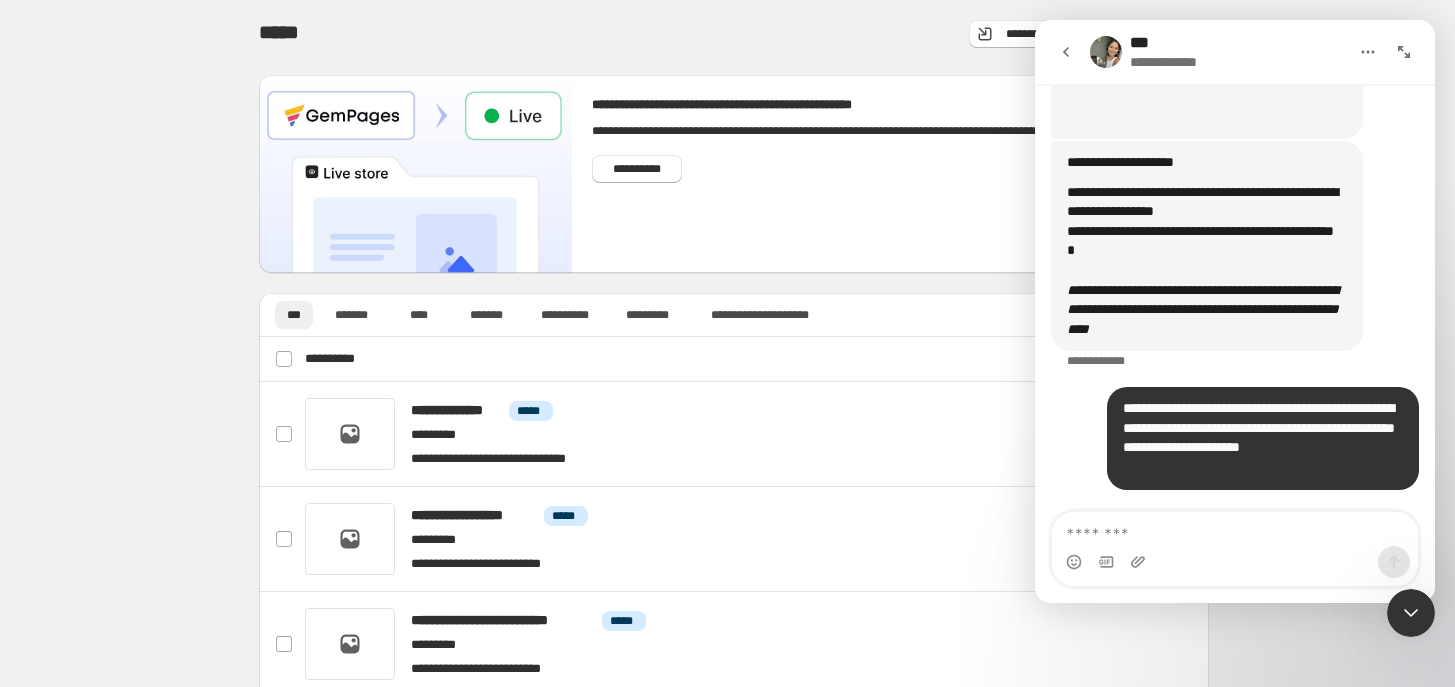 click at bounding box center [1235, 529] 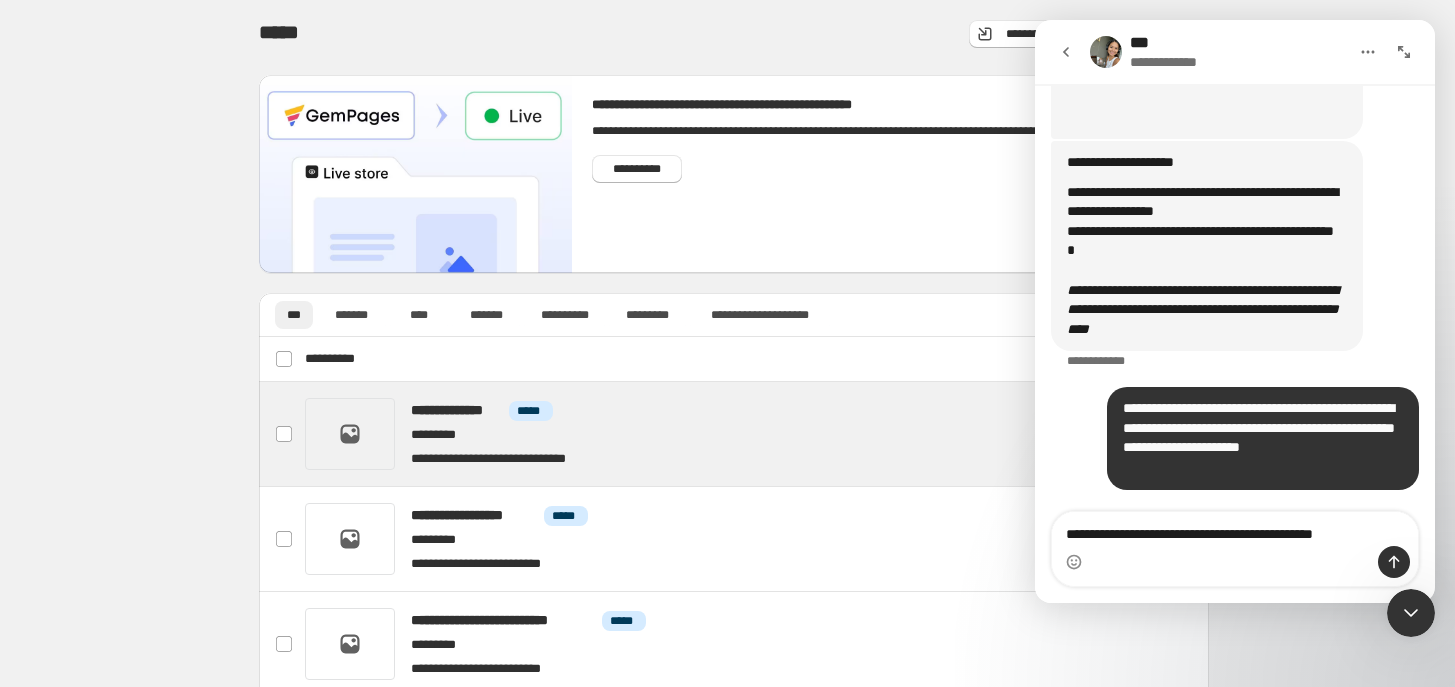 type on "**********" 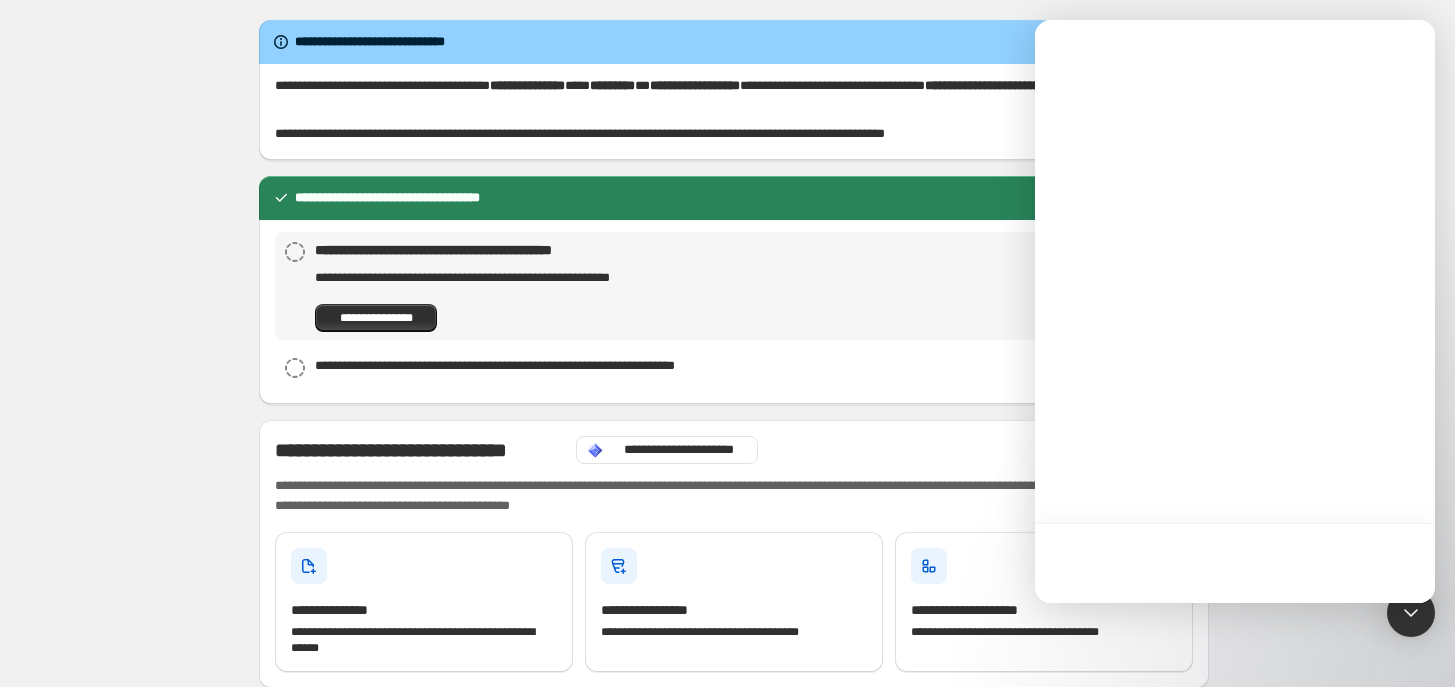 scroll, scrollTop: 391, scrollLeft: 0, axis: vertical 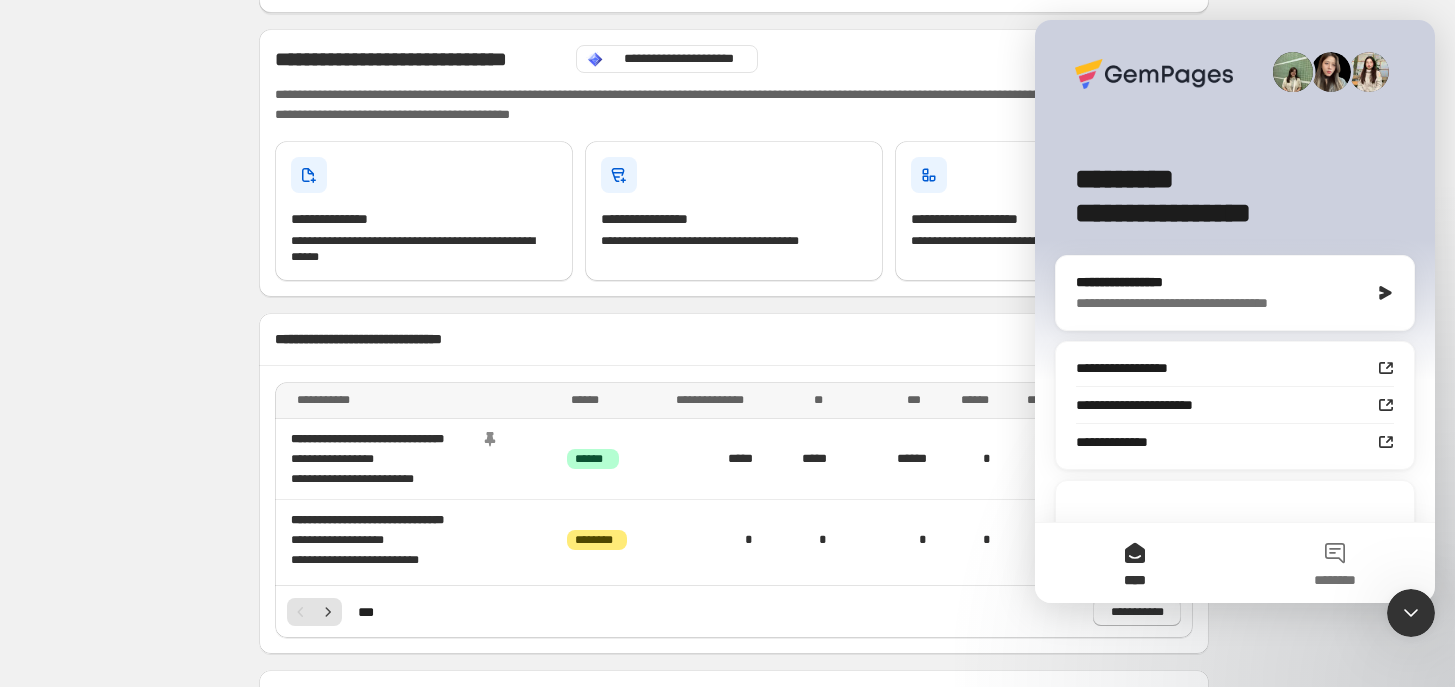 click 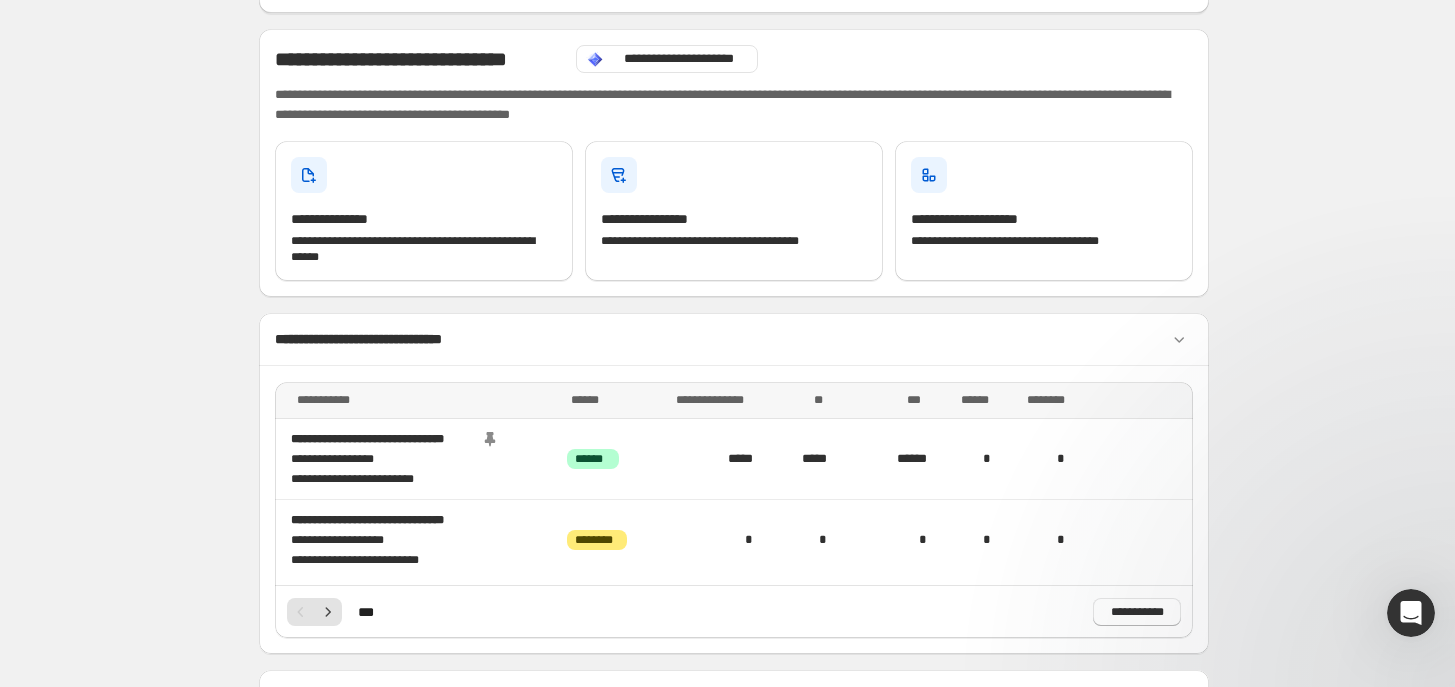 scroll, scrollTop: 0, scrollLeft: 0, axis: both 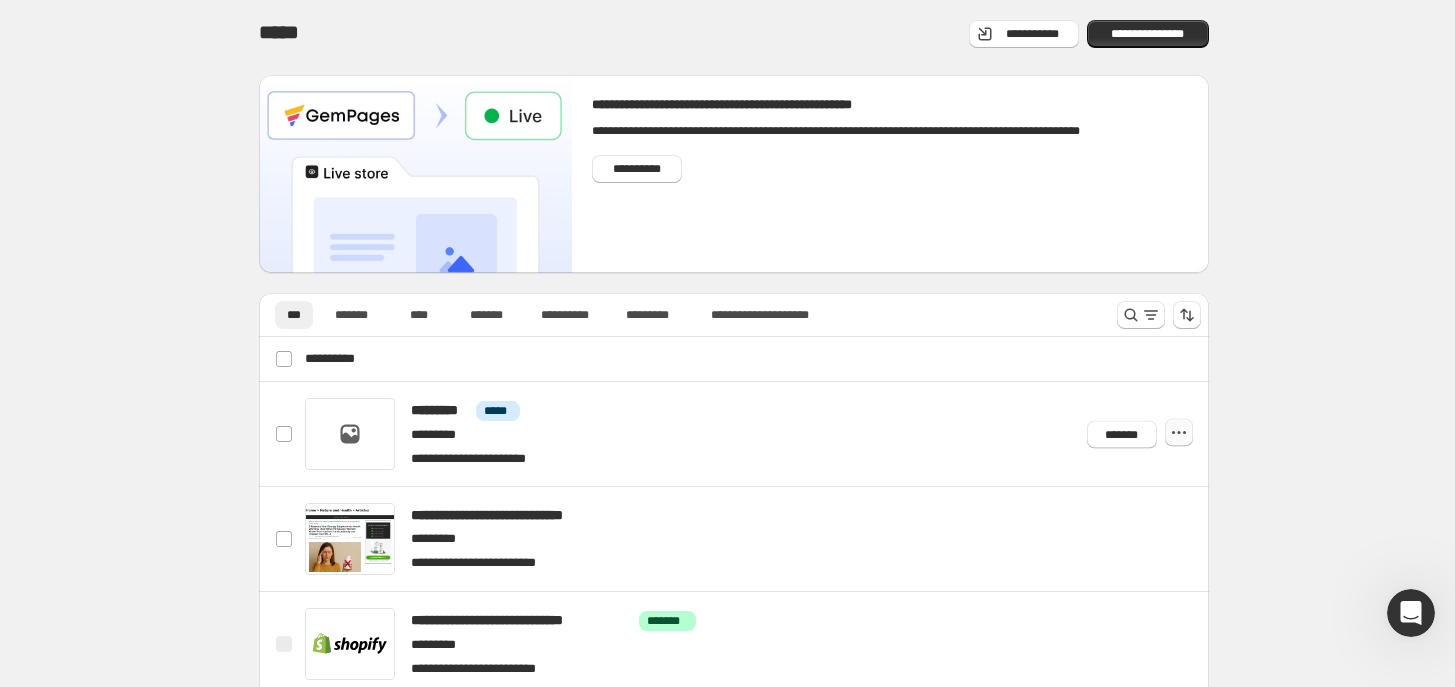 click 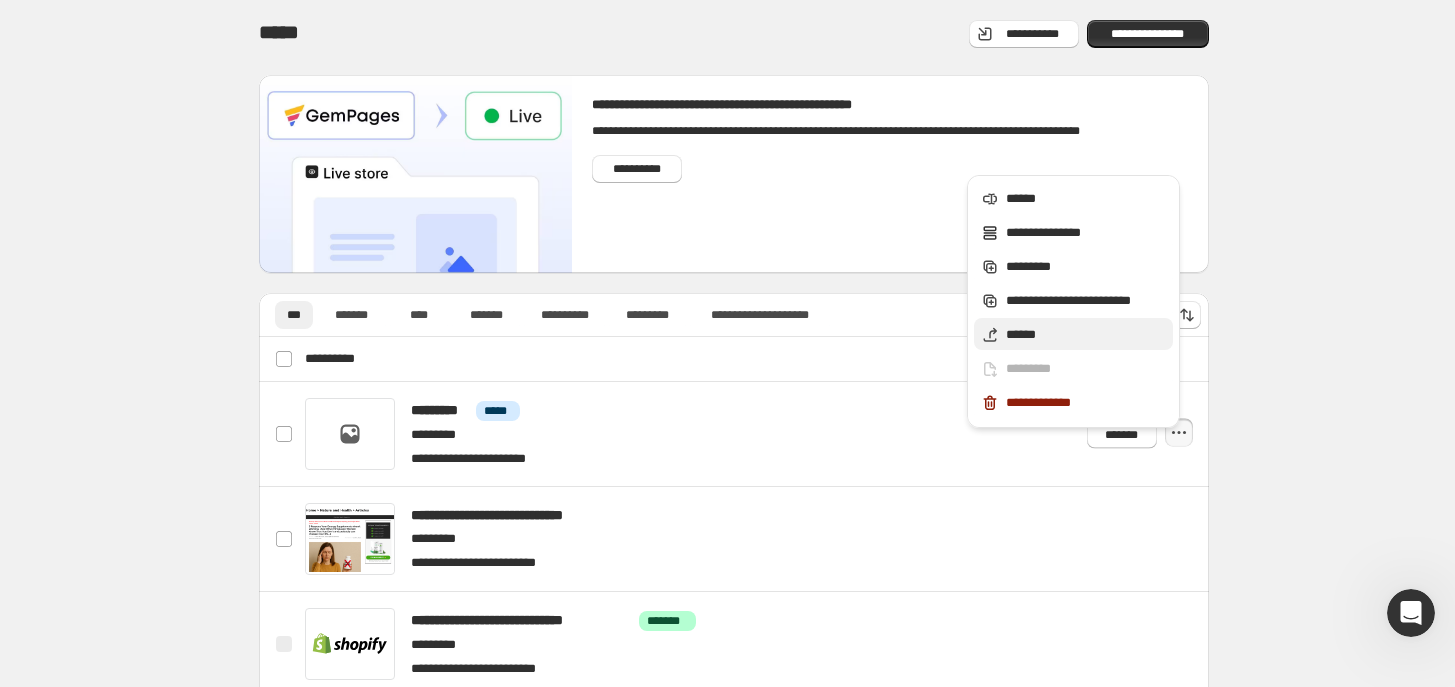 click on "******" at bounding box center (1086, 335) 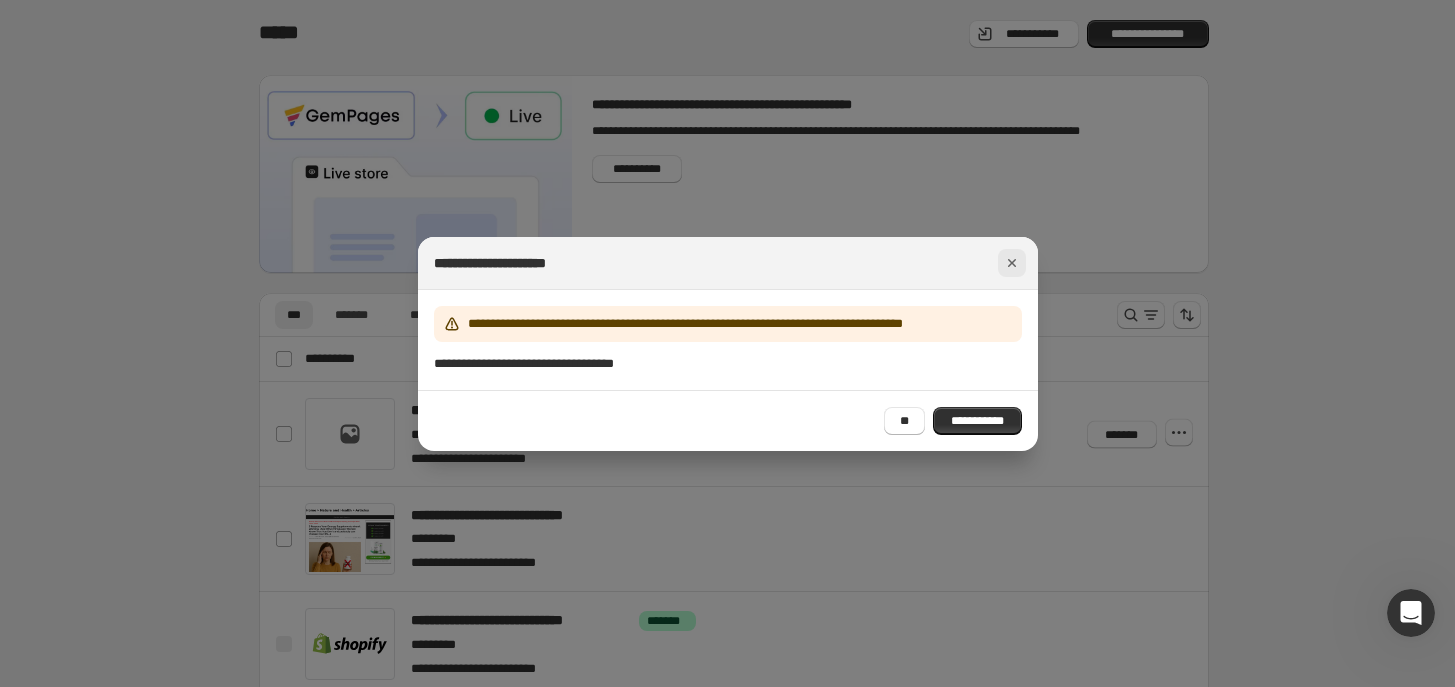 click 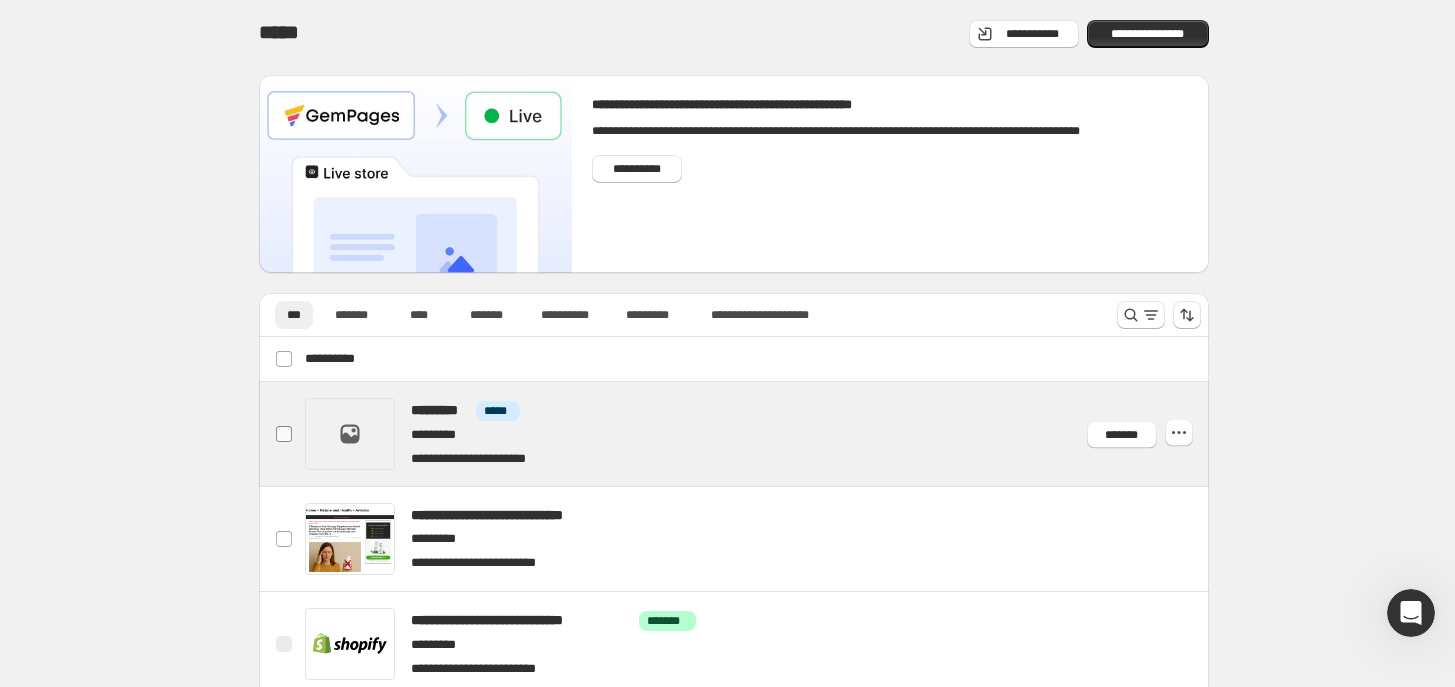 click at bounding box center (284, 434) 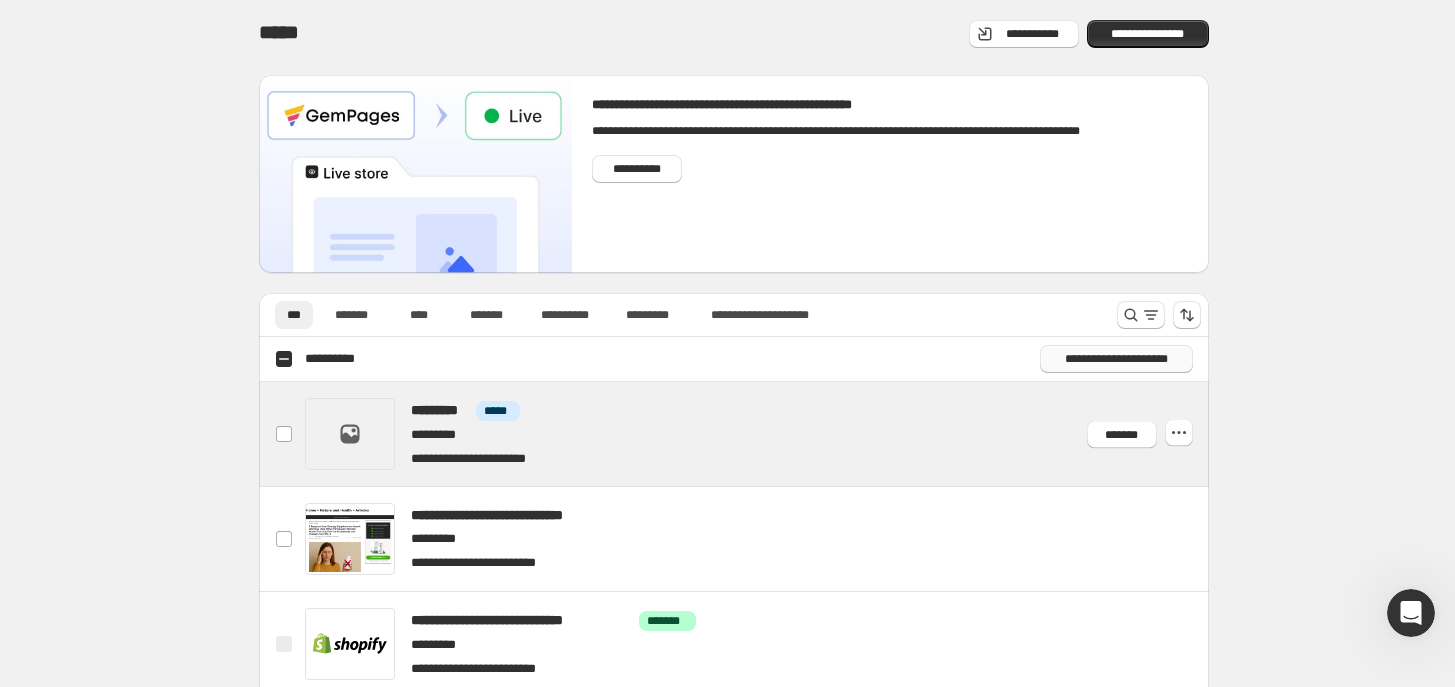 click on "**********" at bounding box center (1116, 359) 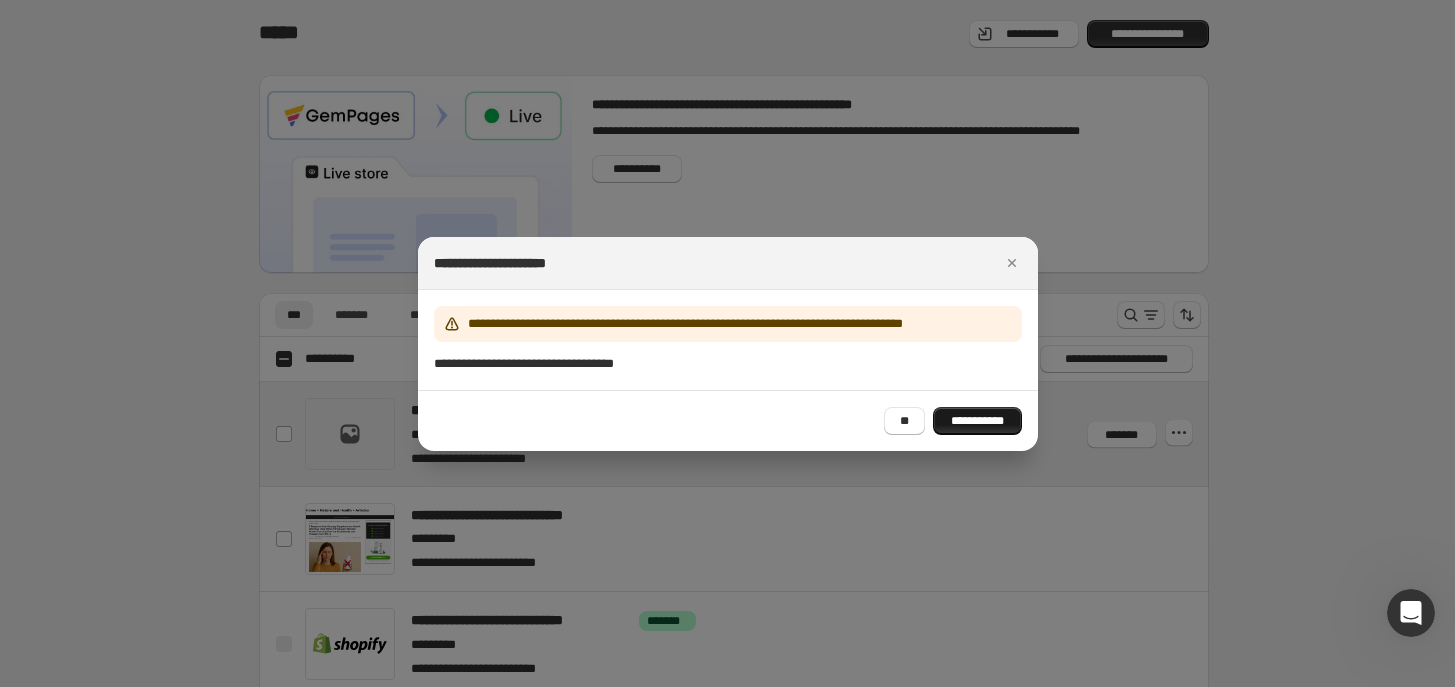 click on "**********" at bounding box center (977, 421) 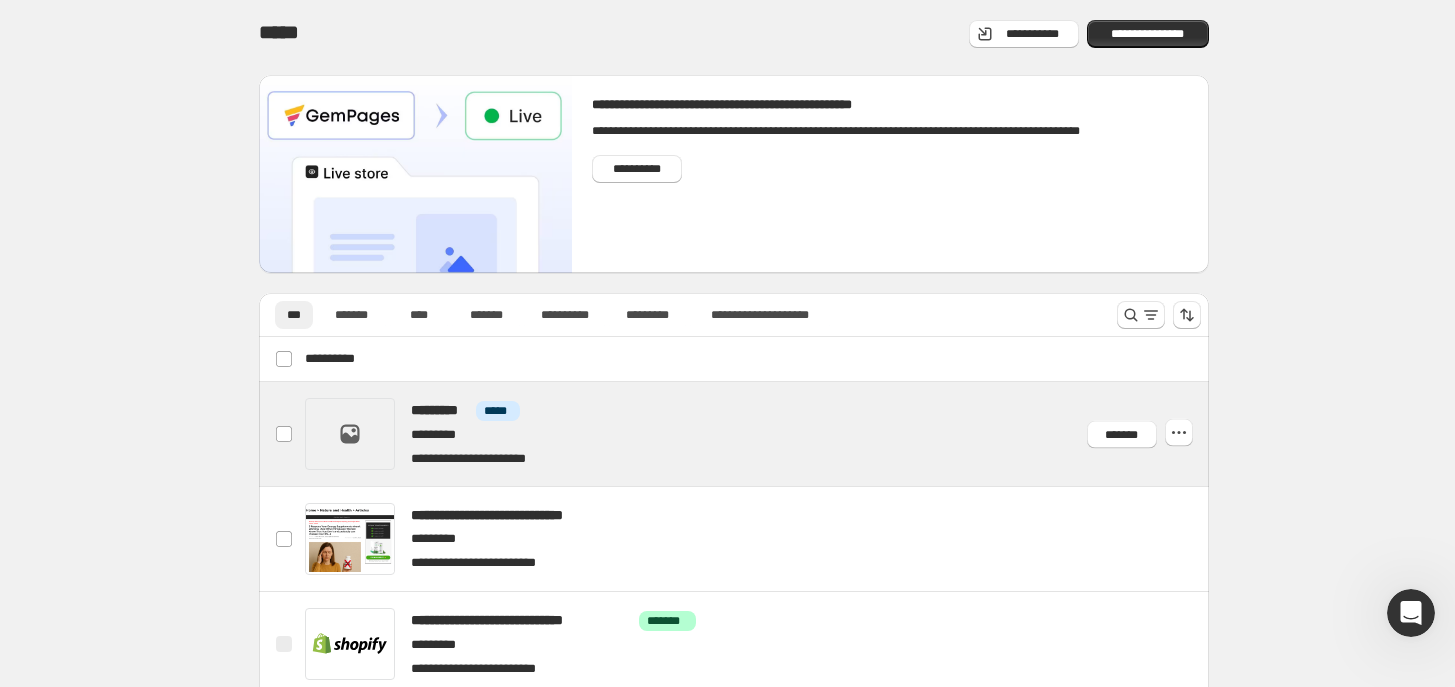click at bounding box center [757, 434] 